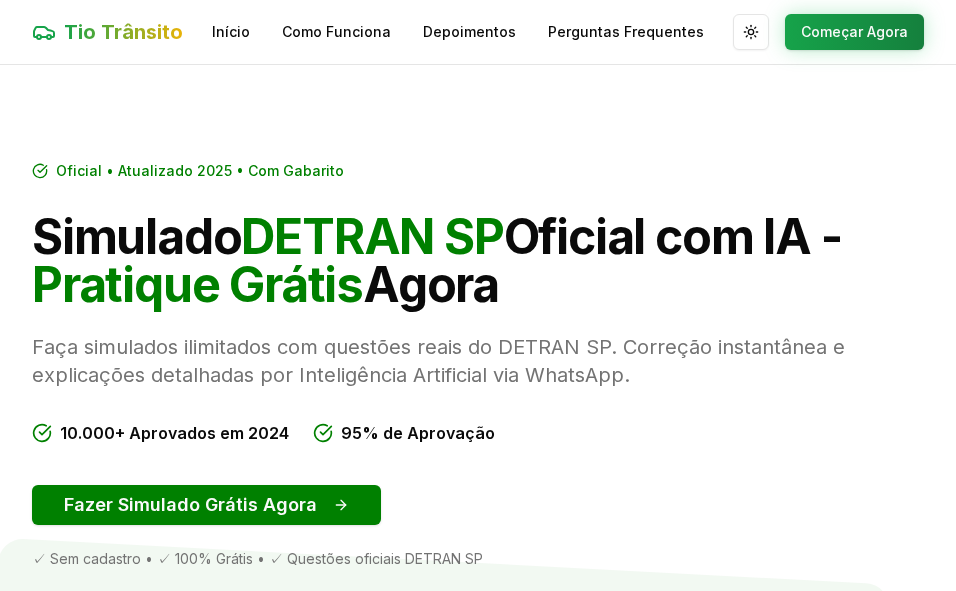 scroll, scrollTop: 0, scrollLeft: 0, axis: both 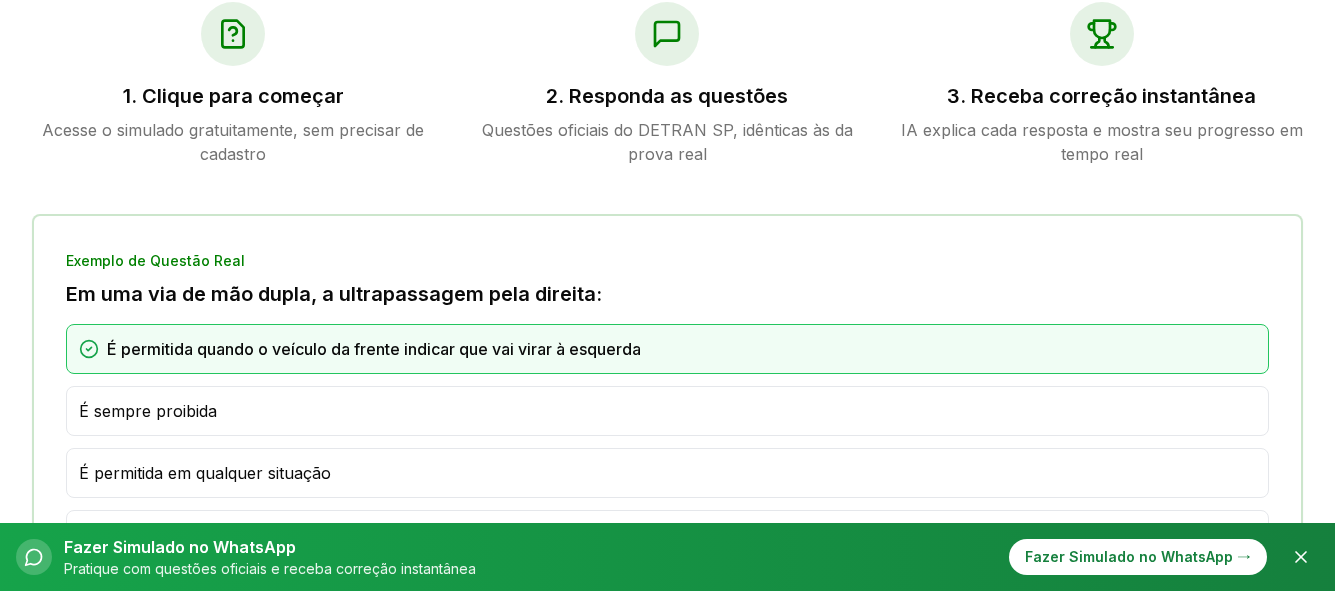 click on "1. Clique para começar" at bounding box center [233, 96] 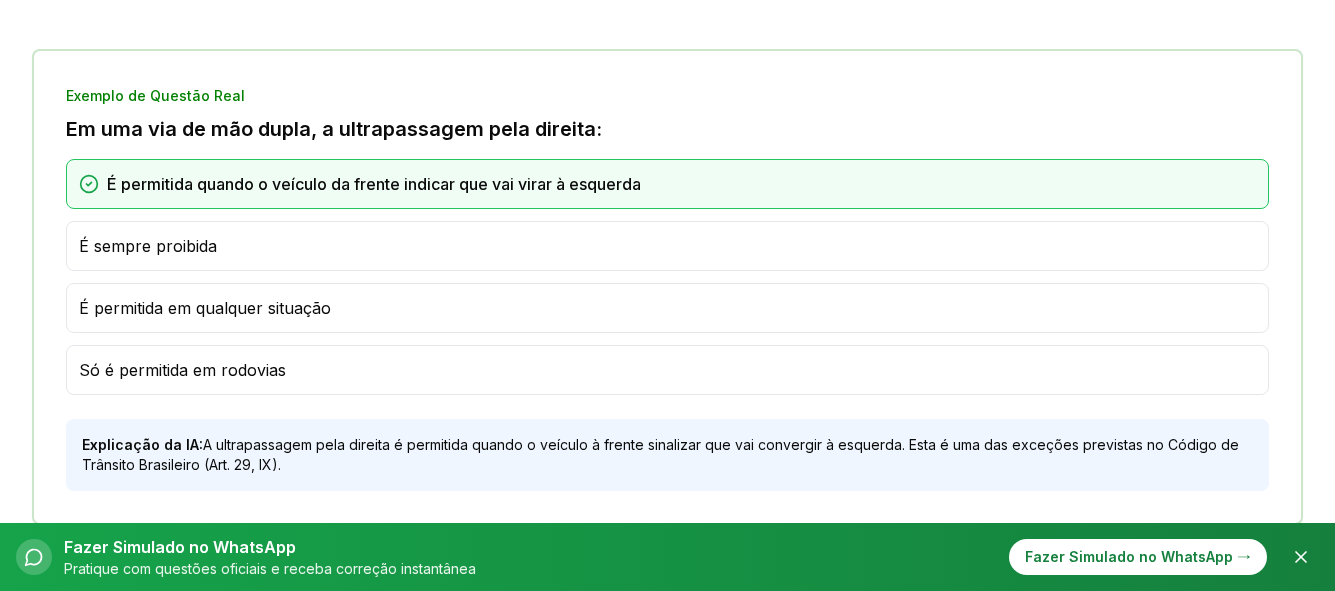 scroll, scrollTop: 1270, scrollLeft: 0, axis: vertical 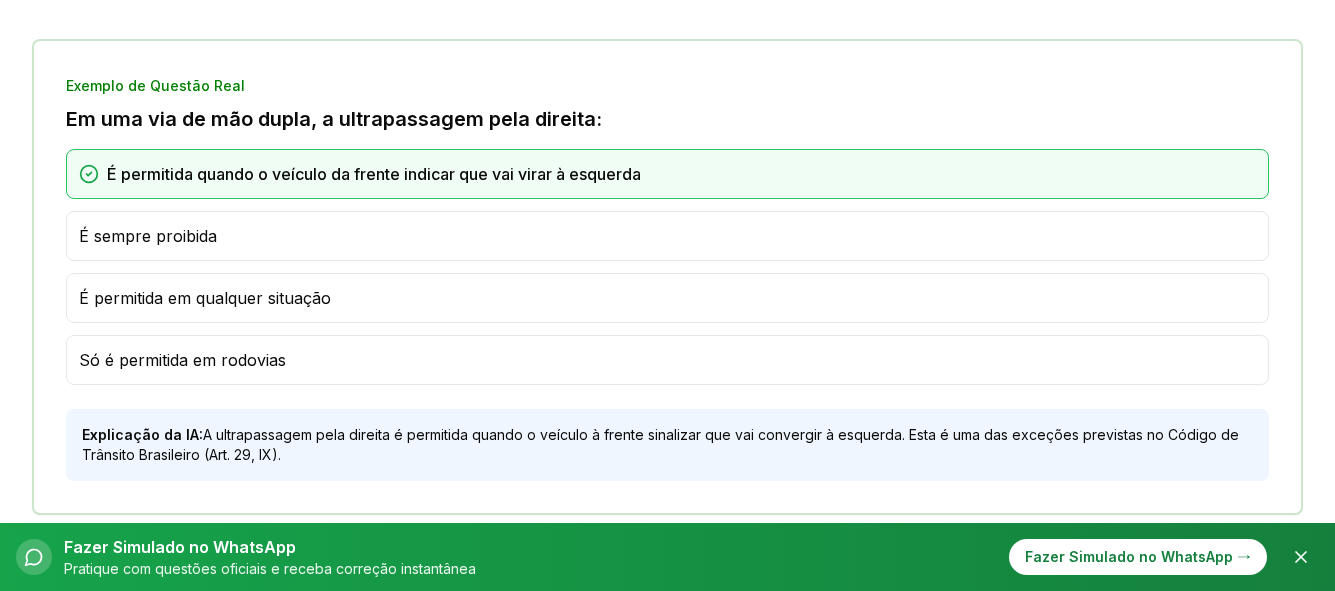 drag, startPoint x: 238, startPoint y: 377, endPoint x: 238, endPoint y: 364, distance: 13 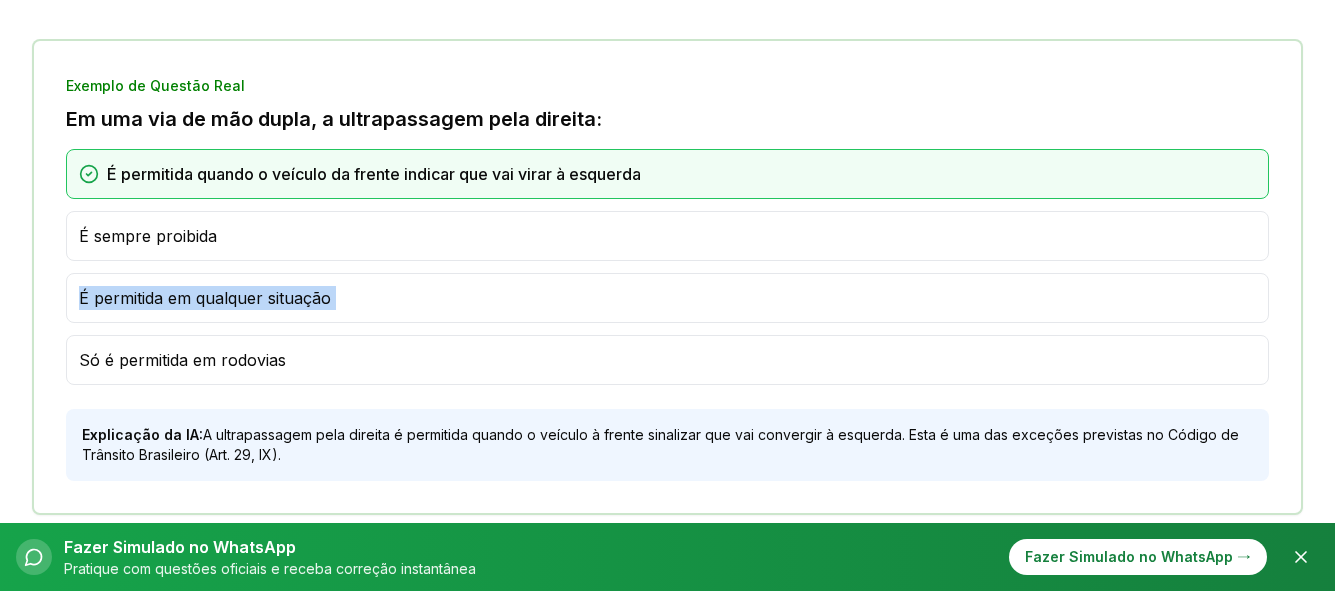 drag, startPoint x: 67, startPoint y: 370, endPoint x: 885, endPoint y: 258, distance: 825.6319 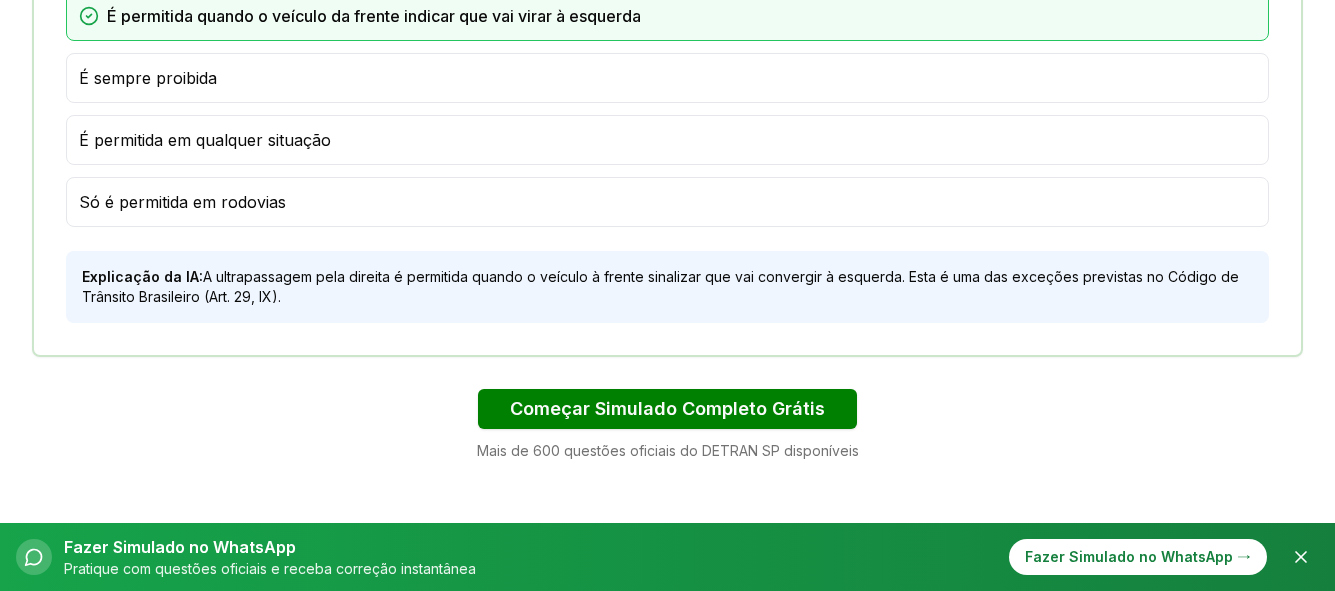 scroll, scrollTop: 1430, scrollLeft: 0, axis: vertical 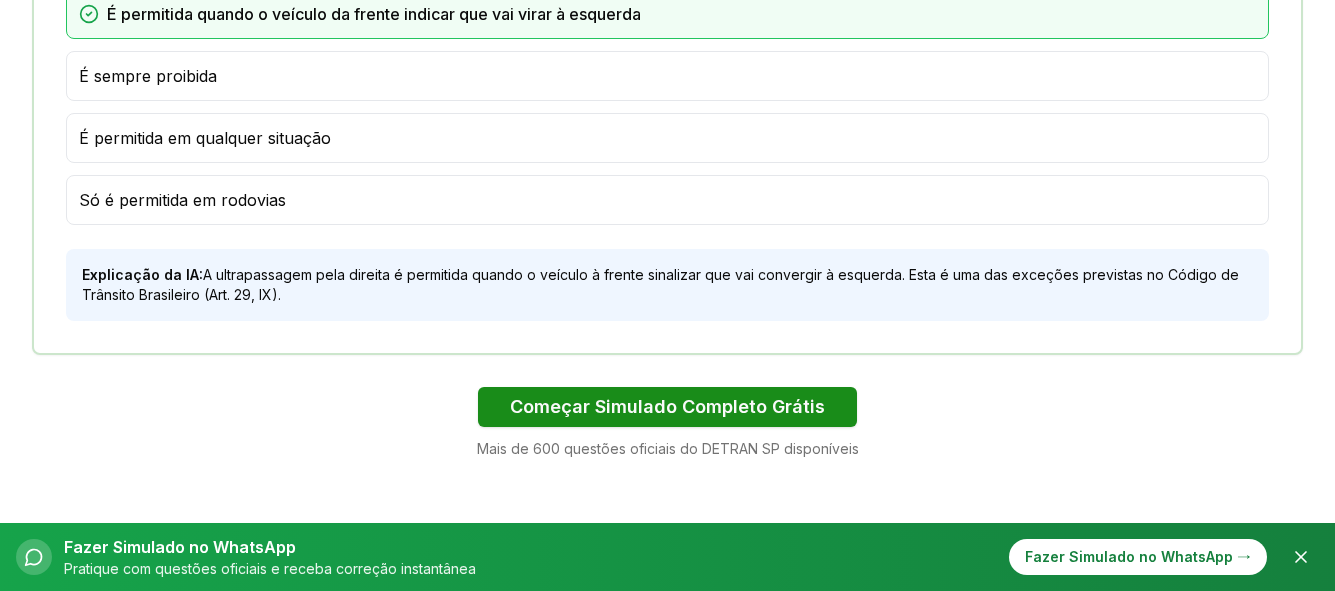 click on "Começar Simulado Completo Grátis" at bounding box center [667, 407] 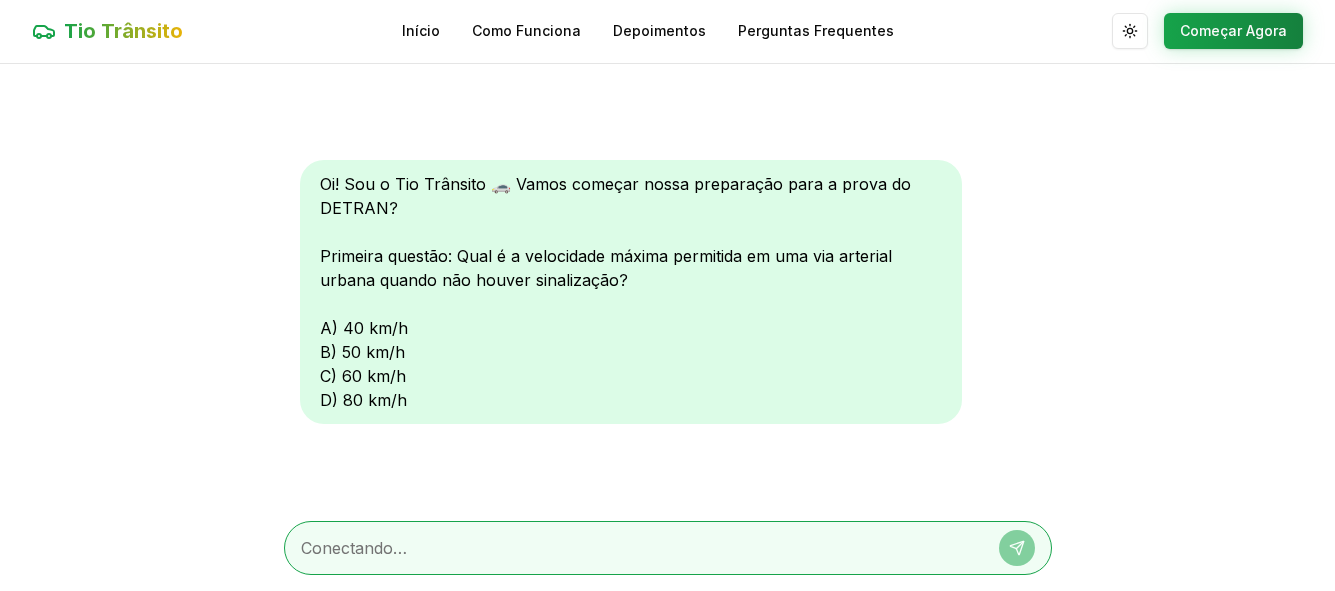scroll, scrollTop: 1, scrollLeft: 0, axis: vertical 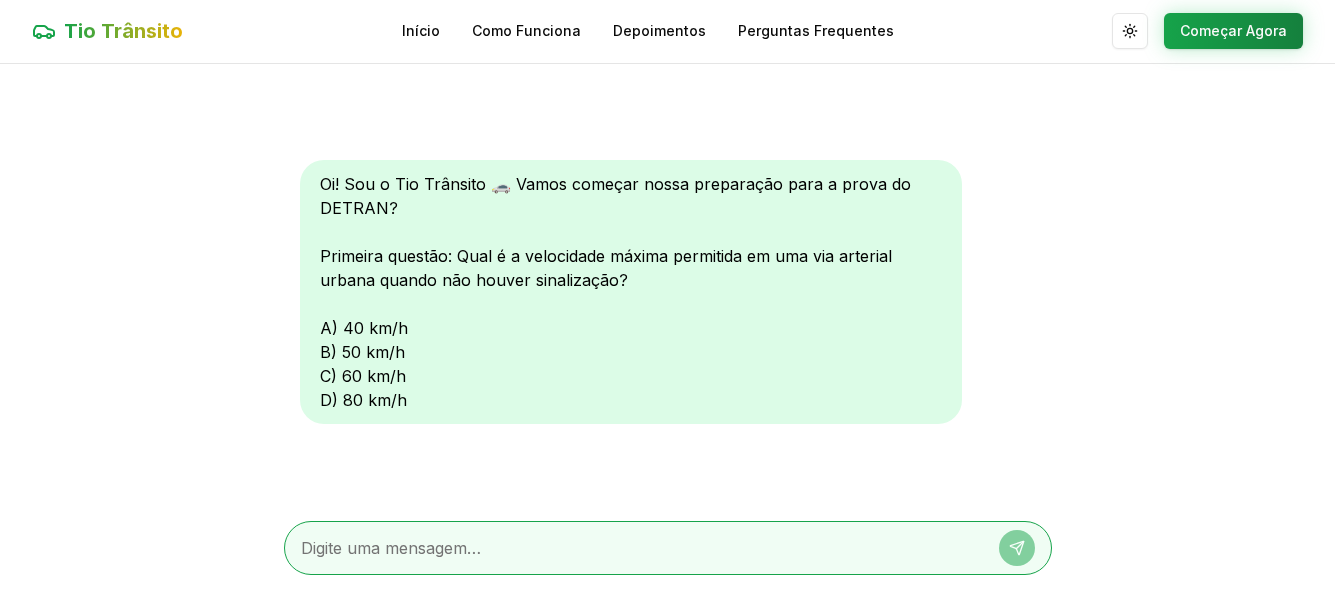 click on "Oi! Sou o Tio Trânsito 🚗 Vamos começar nossa preparação para a prova do DETRAN? Primeira questão: Qual é a velocidade máxima permitida em uma via arterial urbana quando não houver sinalização? A) 40 km/h B) 50 km/h C) 60 km/h D) 80 km/h" at bounding box center [631, 292] 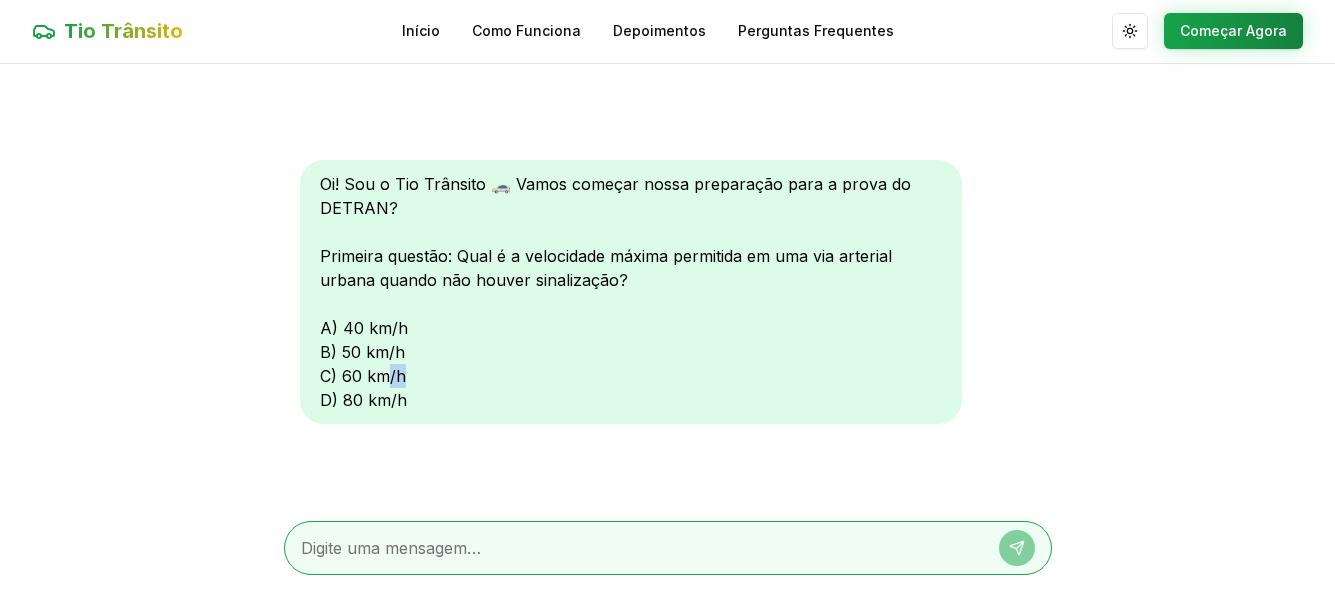 drag, startPoint x: 427, startPoint y: 377, endPoint x: 391, endPoint y: 384, distance: 36.67424 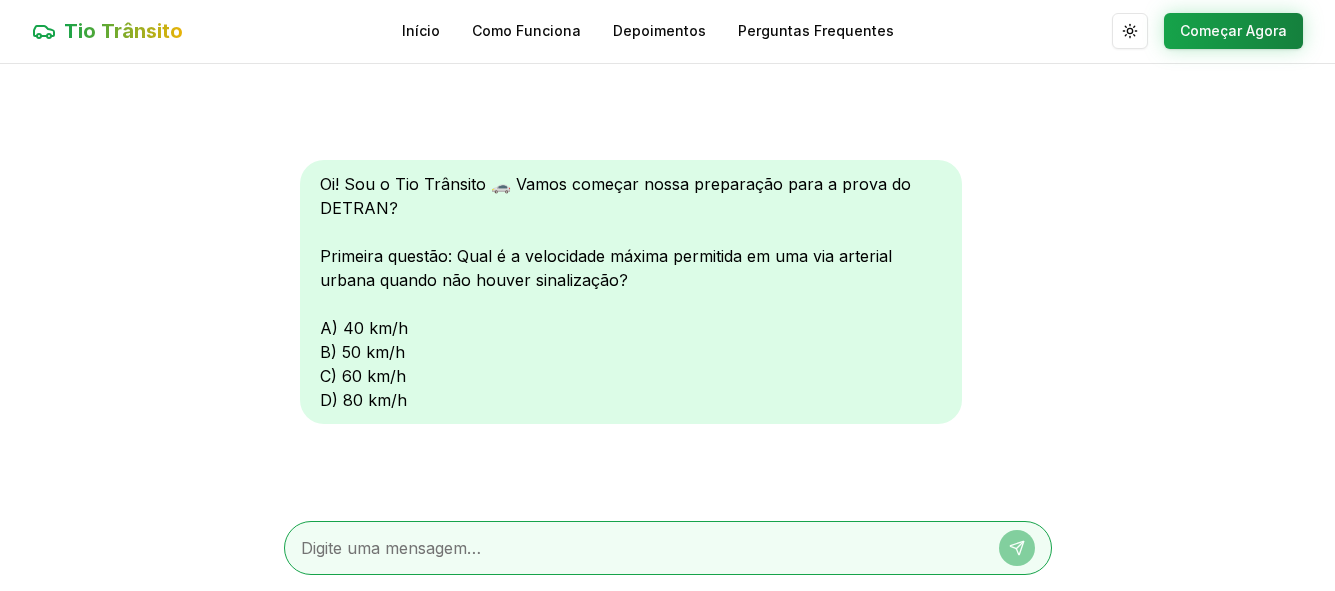 click on "Oi! Sou o Tio Trânsito 🚗 Vamos começar nossa preparação para a prova do DETRAN? Primeira questão: Qual é a velocidade máxima permitida em uma via arterial urbana quando não houver sinalização? A) 40 km/h B) 50 km/h C) 60 km/h D) 80 km/h" at bounding box center [631, 292] 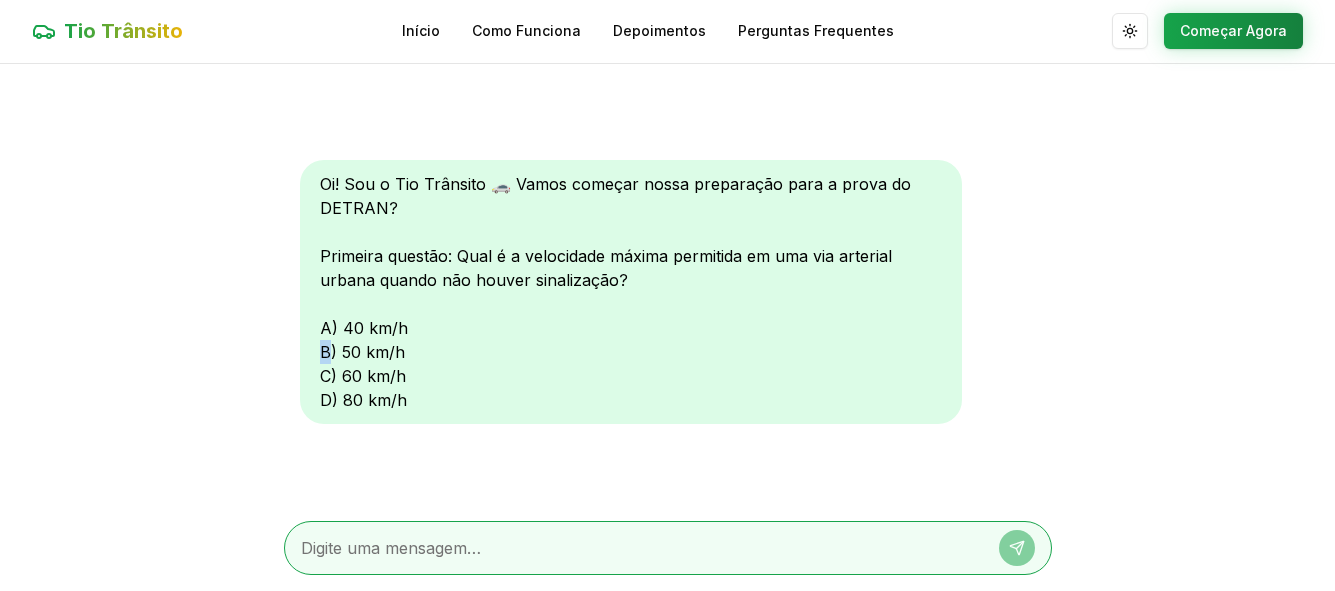 click on "Oi! Sou o Tio Trânsito 🚗 Vamos começar nossa preparação para a prova do DETRAN? Primeira questão: Qual é a velocidade máxima permitida em uma via arterial urbana quando não houver sinalização? A) 40 km/h B) 50 km/h C) 60 km/h D) 80 km/h" at bounding box center (631, 292) 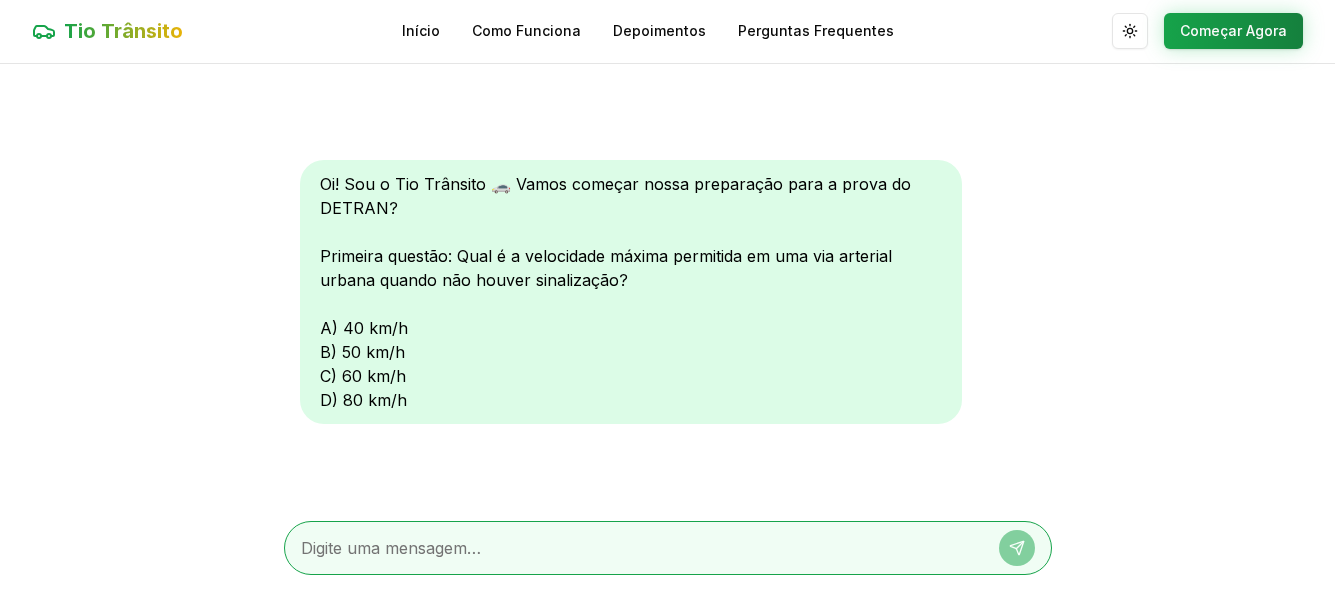 click on "Oi! Sou o Tio Trânsito 🚗 Vamos começar nossa preparação para a prova do DETRAN? Primeira questão: Qual é a velocidade máxima permitida em uma via arterial urbana quando não houver sinalização? A) 40 km/h B) 50 km/h C) 60 km/h D) 80 km/h" at bounding box center [667, 327] 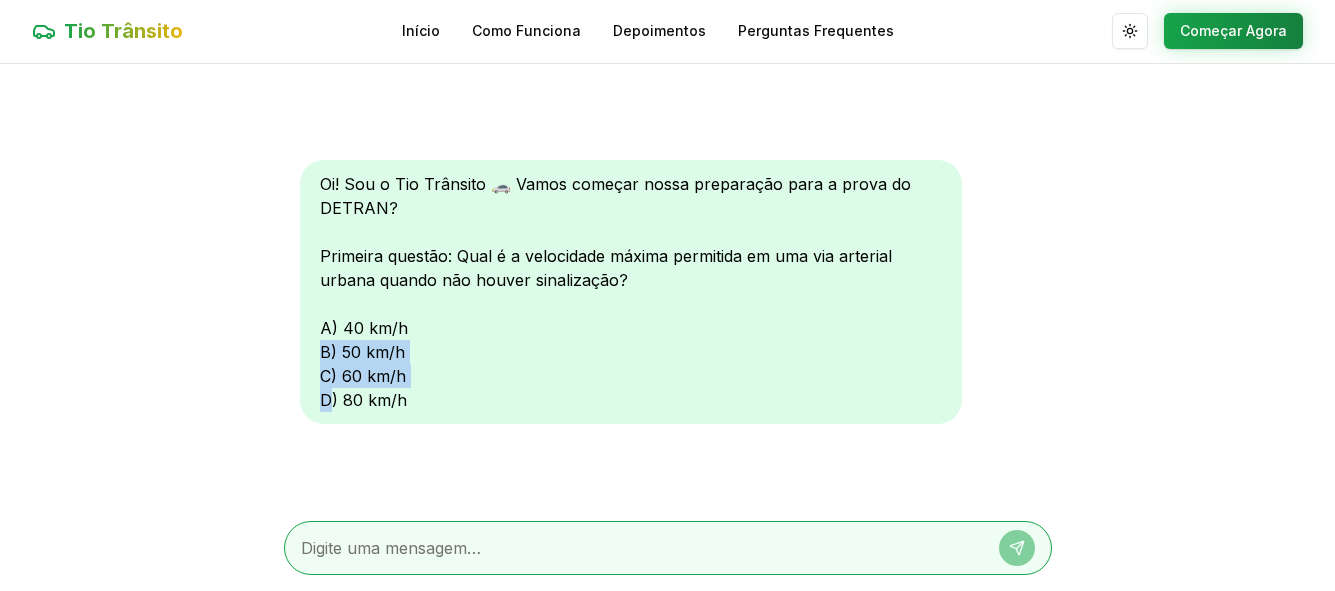 drag, startPoint x: 166, startPoint y: 407, endPoint x: 290, endPoint y: 360, distance: 132.60844 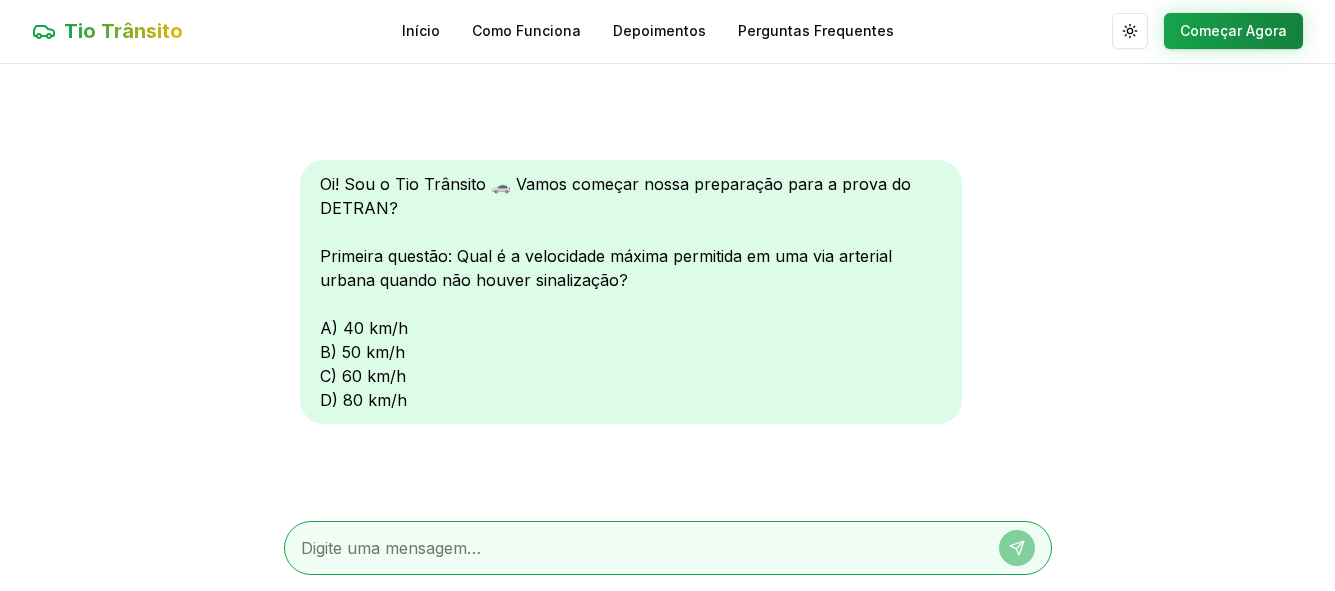 click on "Oi! Sou o Tio Trânsito 🚗 Vamos começar nossa preparação para a prova do DETRAN? Primeira questão: Qual é a velocidade máxima permitida em uma via arterial urbana quando não houver sinalização? A) 40 km/h B) 50 km/h C) 60 km/h D) 80 km/h" at bounding box center (631, 292) 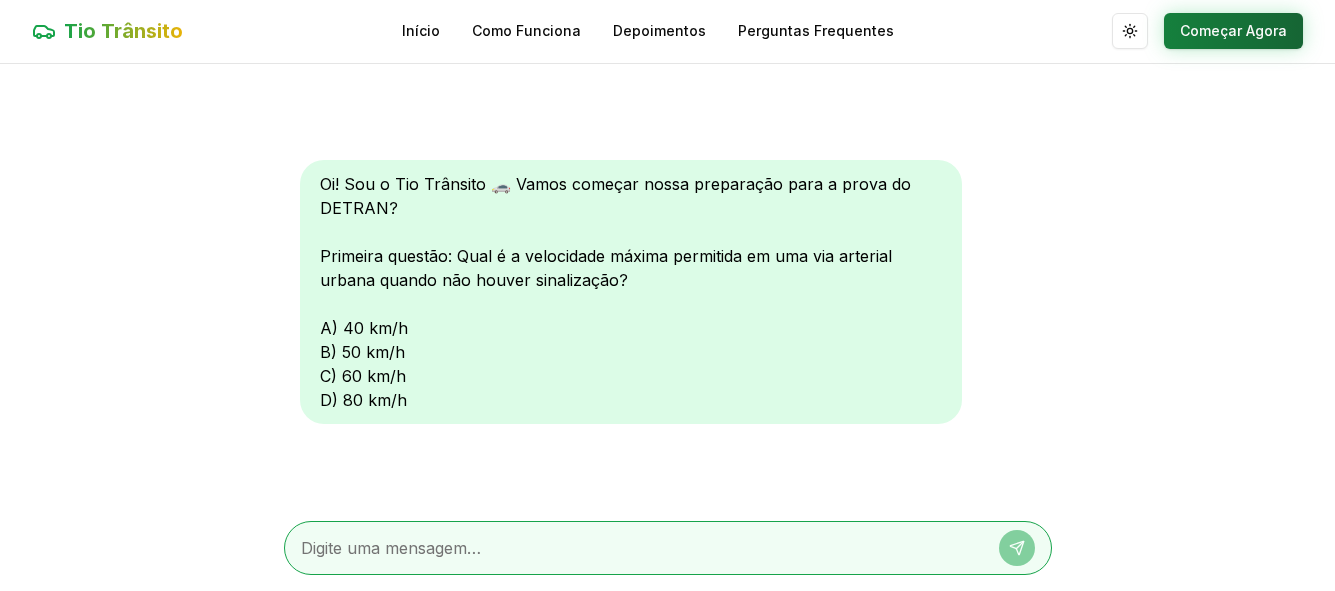 click on "Começar Agora" at bounding box center (1233, 31) 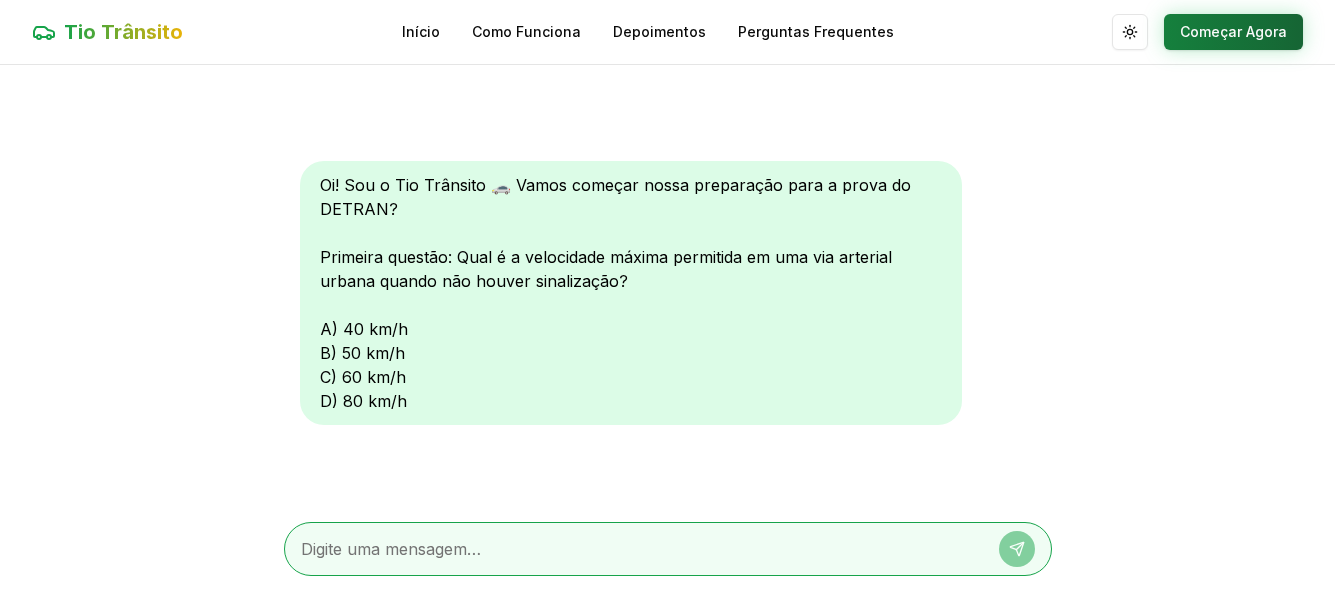 click on "Começar Agora" at bounding box center (1233, 32) 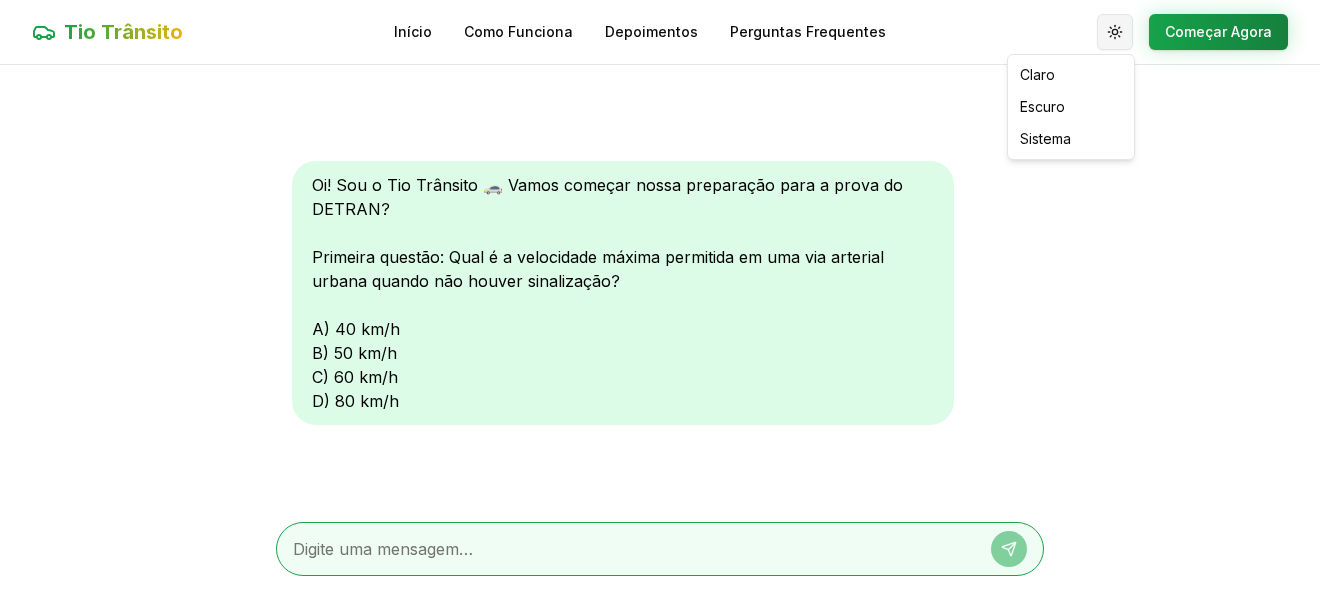 click on "Tio Trânsito Início Como Funciona Depoimentos Perguntas Frequentes Alternar tema Começar Agora Oi! Sou o Tio Trânsito 🚗 Vamos começar nossa preparação para a prova do DETRAN? Primeira questão: Qual é a velocidade máxima permitida em uma via arterial urbana quando não houver sinalização? A) 40 km/h B) 50 km/h C) 60 km/h D) 80 km/h x Claro Escuro Sistema" at bounding box center (667, 296) 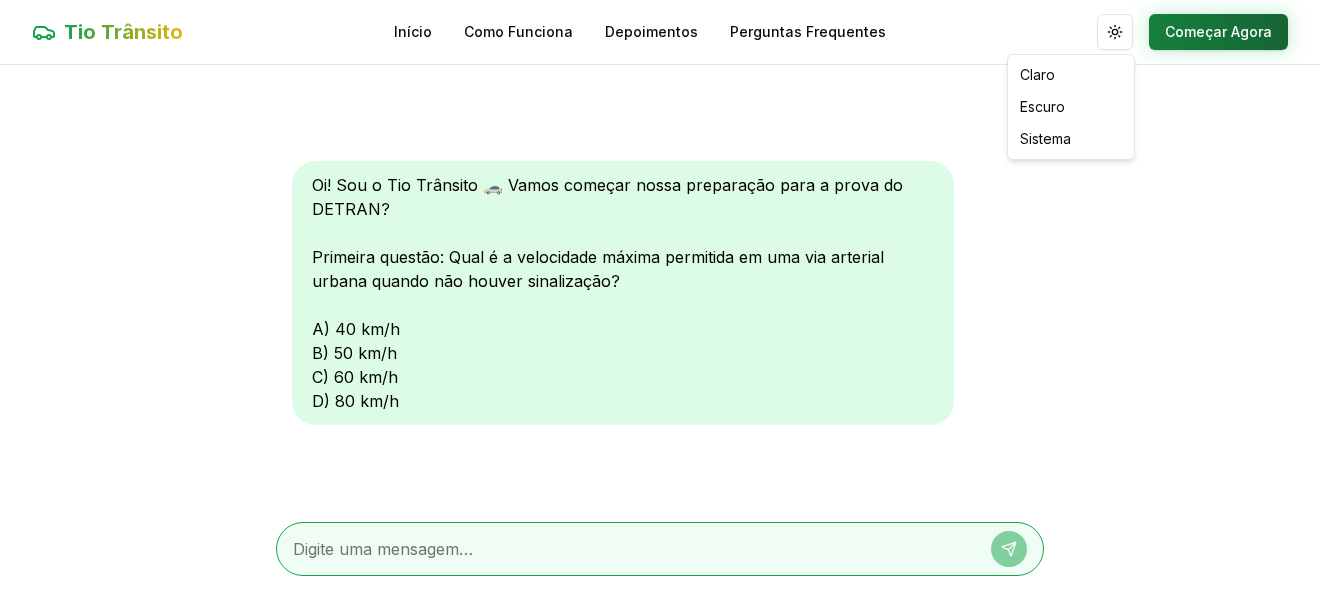 click on "Tio Trânsito Início Como Funciona Depoimentos Perguntas Frequentes Alternar tema Começar Agora Oi! Sou o Tio Trânsito 🚗 Vamos começar nossa preparação para a prova do DETRAN? Primeira questão: Qual é a velocidade máxima permitida em uma via arterial urbana quando não houver sinalização? A) 40 km/h B) 50 km/h C) 60 km/h D) 80 km/h x Claro Escuro Sistema" at bounding box center [667, 296] 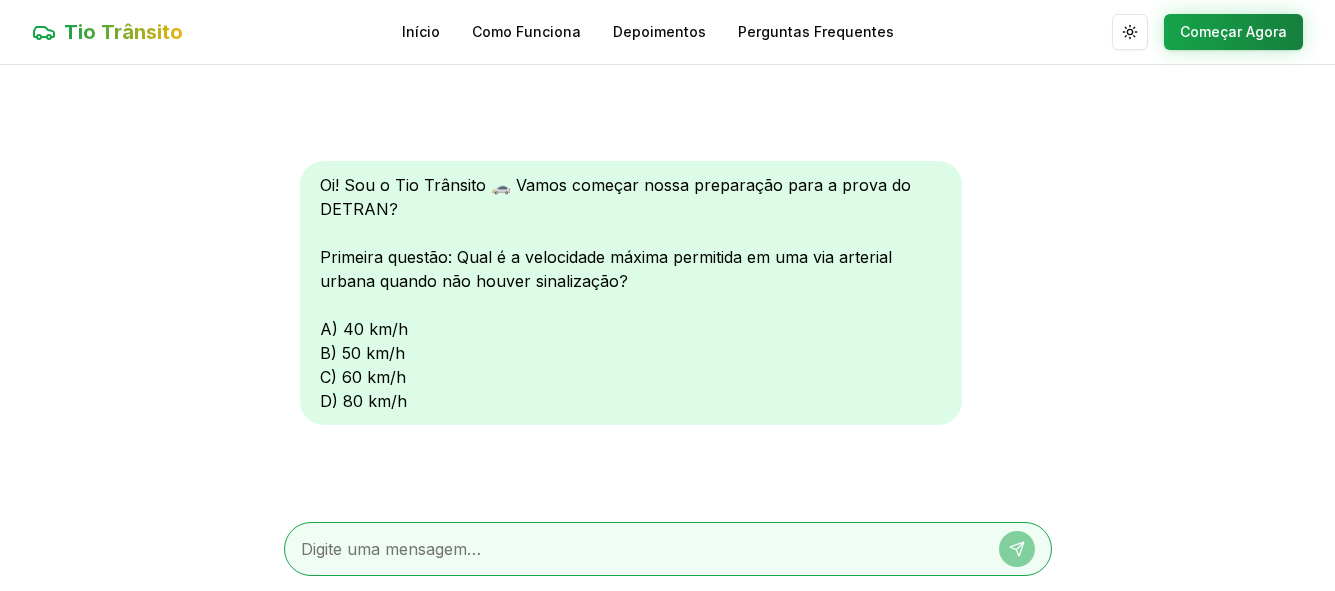 click on "Oi! Sou o Tio Trânsito 🚗 Vamos começar nossa preparação para a prova do DETRAN? Primeira questão: Qual é a velocidade máxima permitida em uma via arterial urbana quando não houver sinalização? A) 40 km/h B) 50 km/h C) 60 km/h D) 80 km/h" at bounding box center (631, 293) 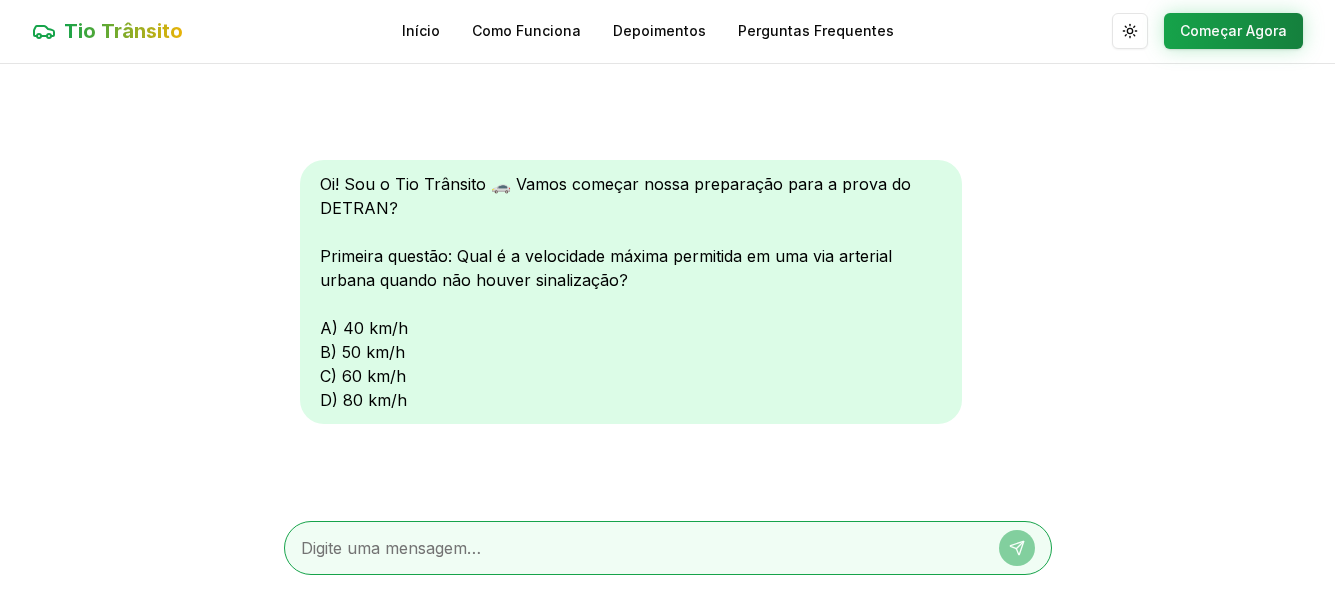 scroll, scrollTop: 0, scrollLeft: 0, axis: both 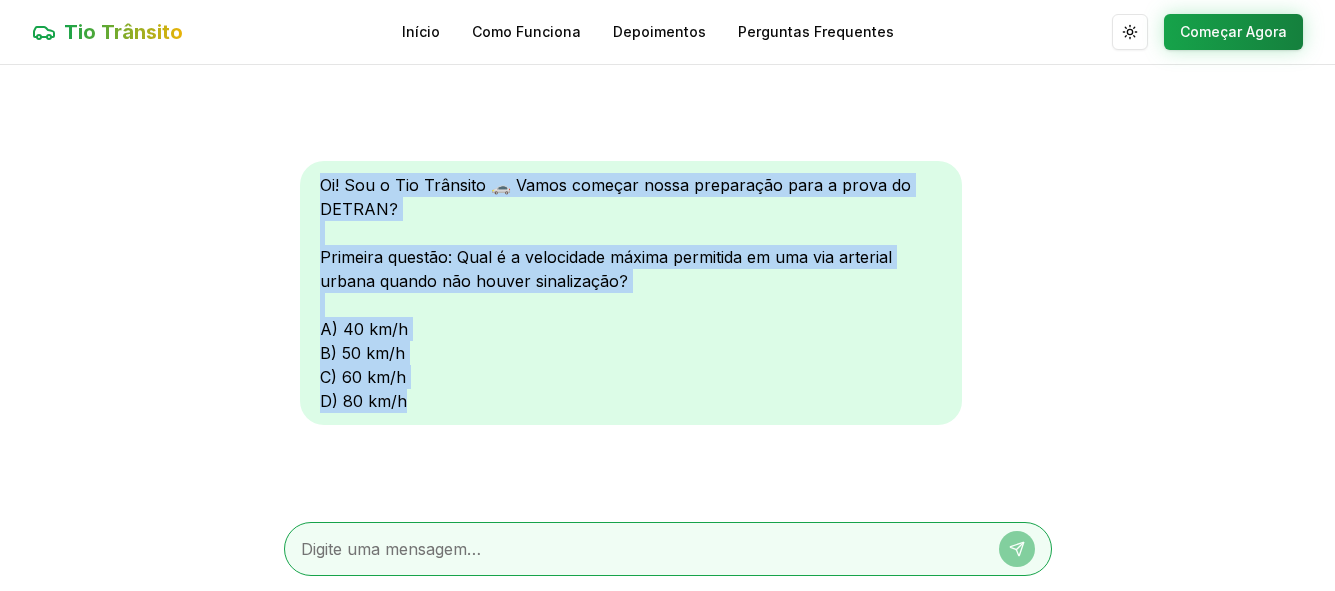 drag, startPoint x: 1301, startPoint y: 463, endPoint x: 1204, endPoint y: 103, distance: 372.8391 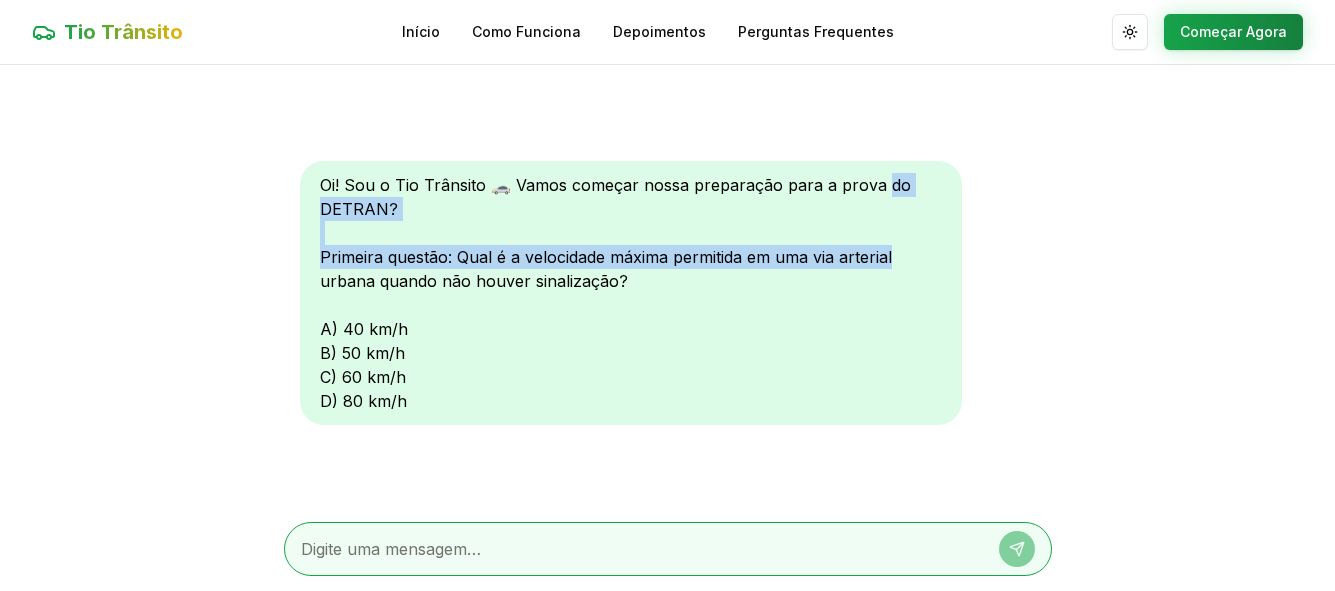 drag, startPoint x: 1242, startPoint y: 264, endPoint x: 1176, endPoint y: 163, distance: 120.65239 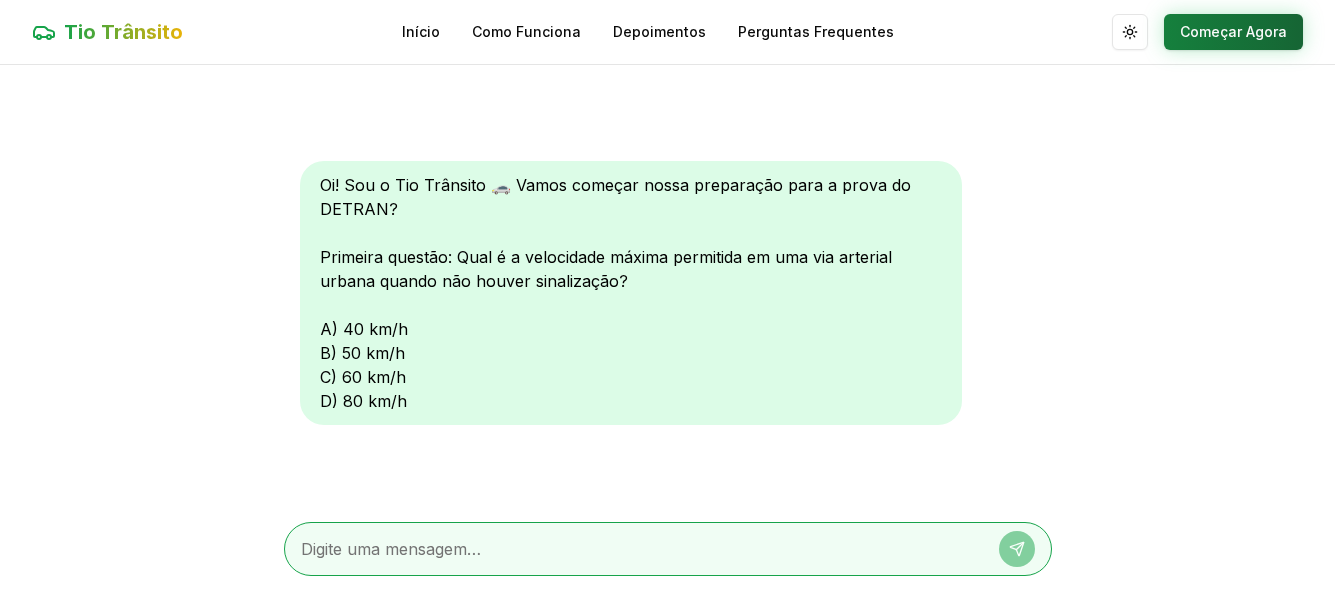 click on "Começar Agora" at bounding box center [1233, 32] 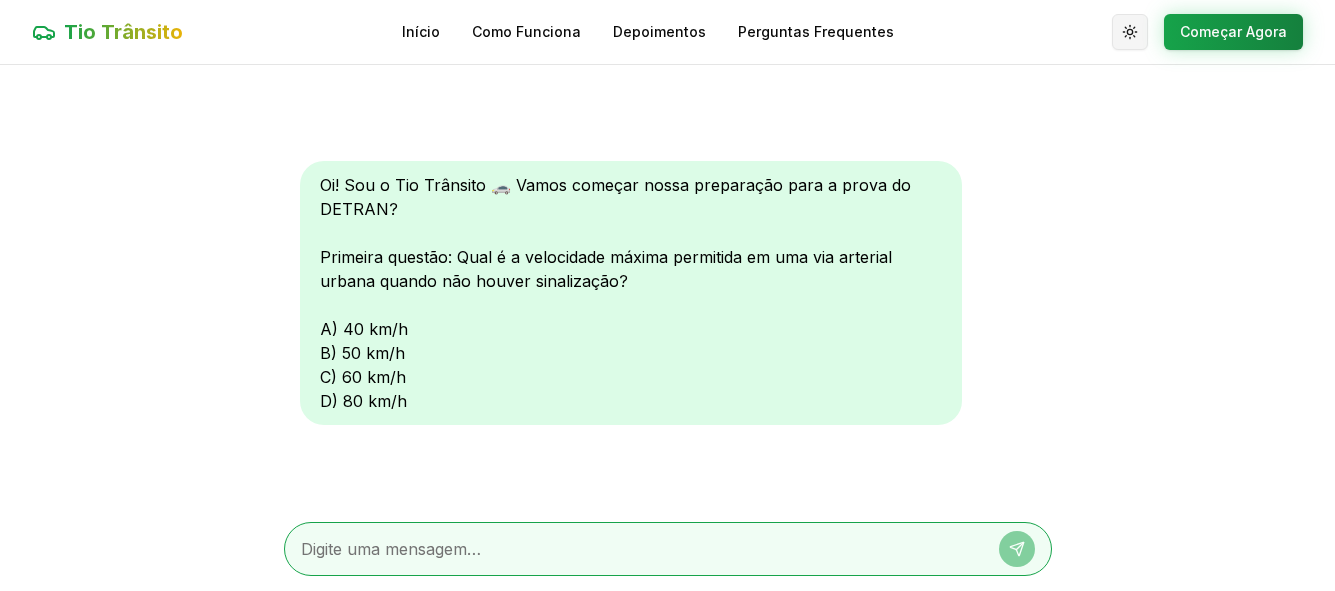drag, startPoint x: 1218, startPoint y: 34, endPoint x: 1134, endPoint y: 35, distance: 84.00595 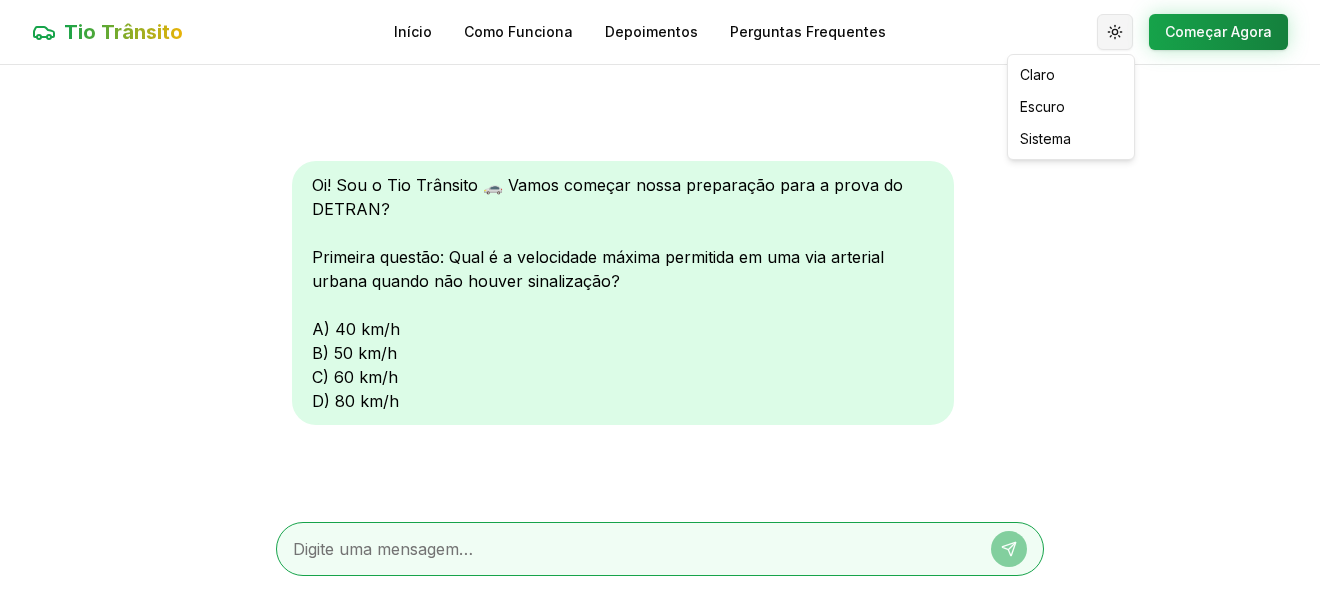 click on "Tio Trânsito Início Como Funciona Depoimentos Perguntas Frequentes Alternar tema Começar Agora Oi! Sou o Tio Trânsito 🚗 Vamos começar nossa preparação para a prova do DETRAN? Primeira questão: Qual é a velocidade máxima permitida em uma via arterial urbana quando não houver sinalização? A) 40 km/h B) 50 km/h C) 60 km/h D) 80 km/h x Claro Escuro Sistema" at bounding box center (667, 296) 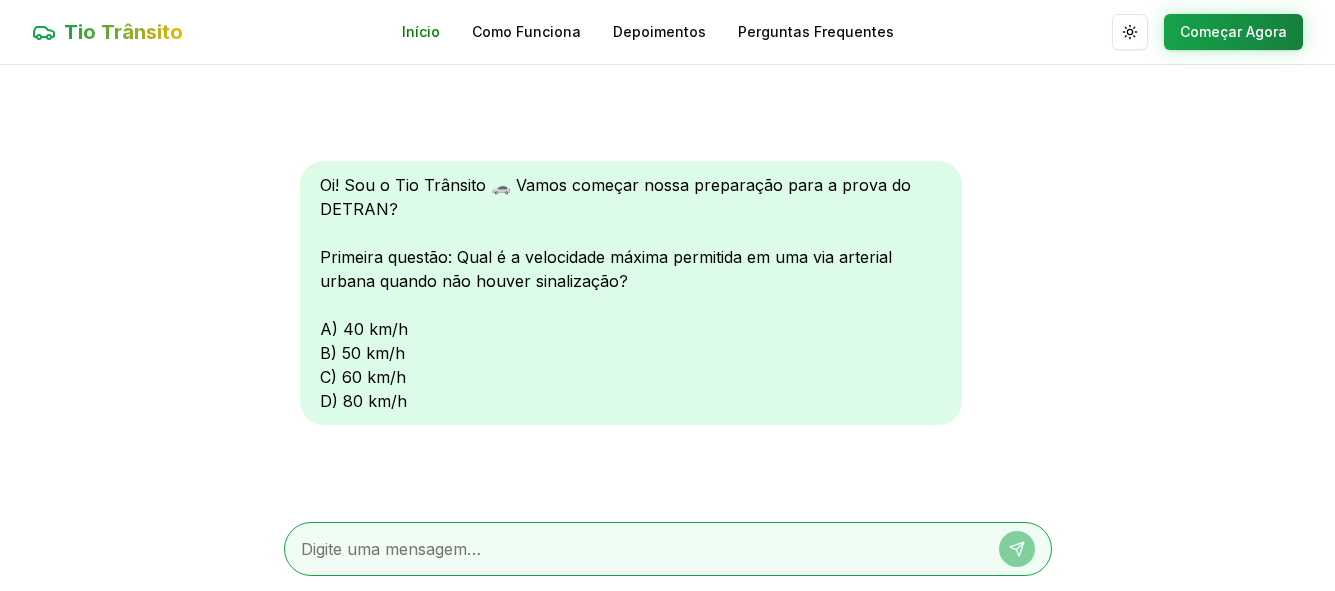 click on "Início" at bounding box center [421, 32] 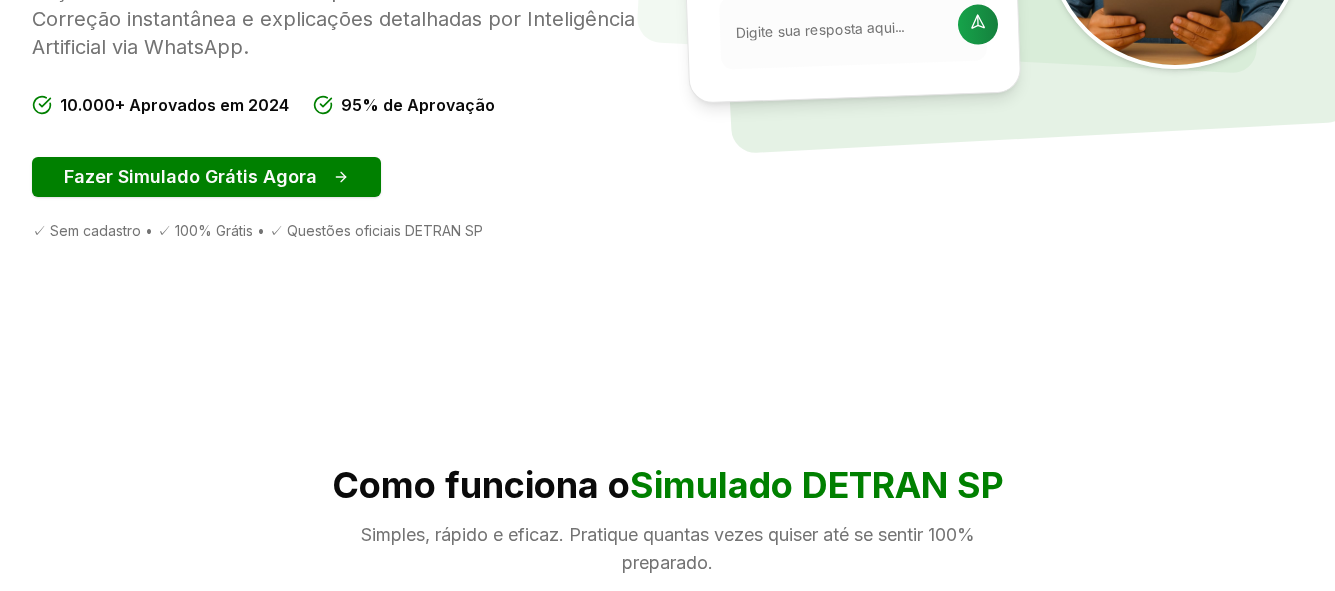 scroll, scrollTop: 480, scrollLeft: 0, axis: vertical 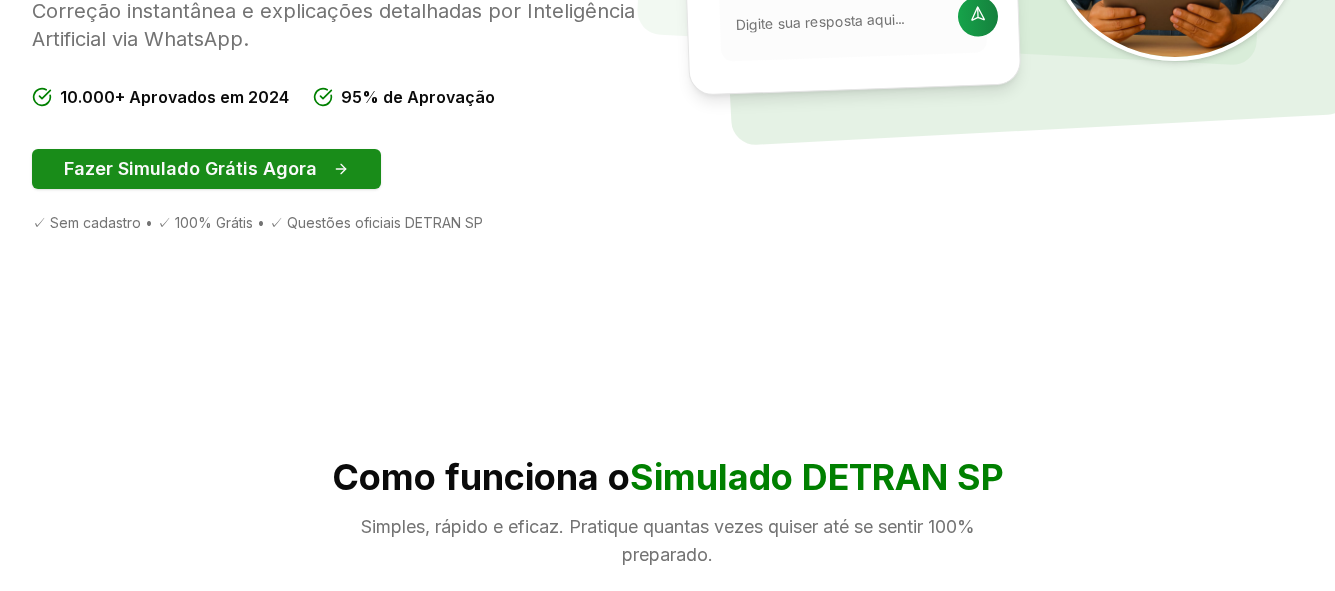 click on "Fazer Simulado Grátis Agora" at bounding box center [206, 169] 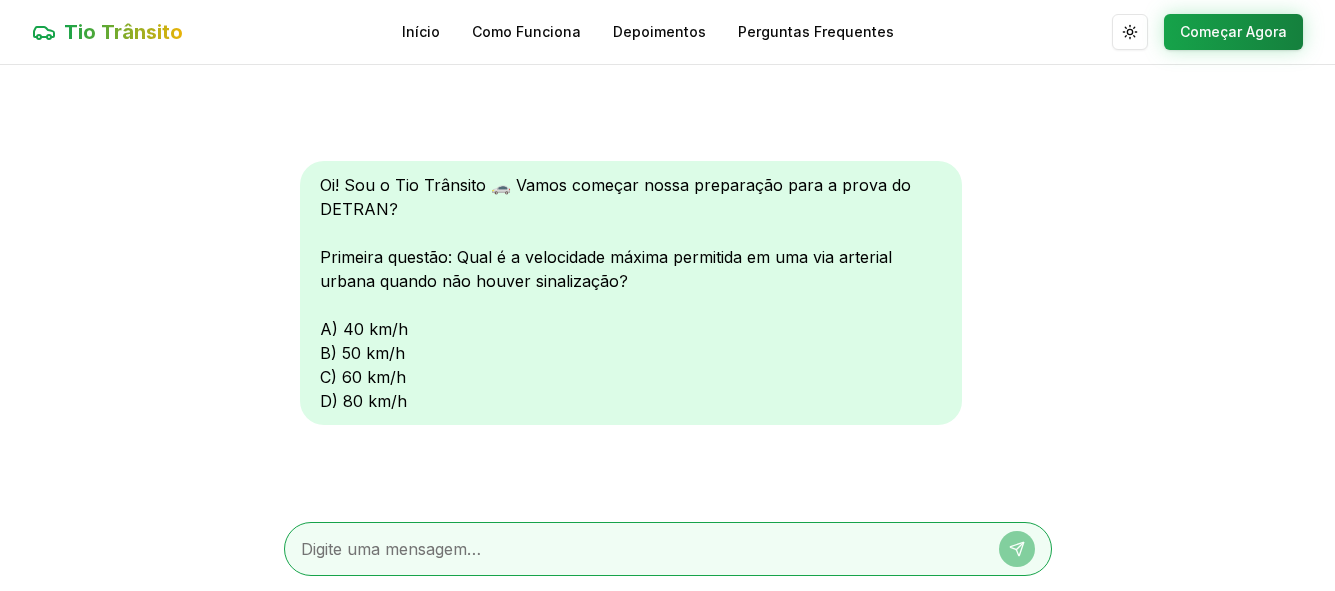 scroll, scrollTop: 1, scrollLeft: 0, axis: vertical 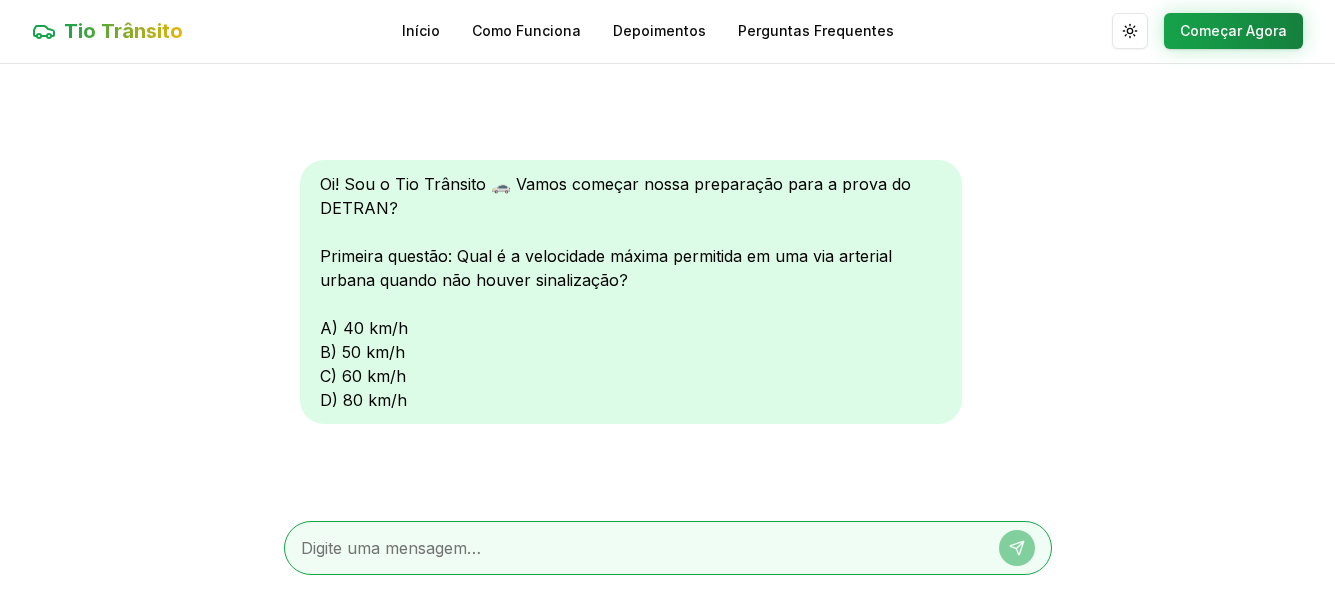 click at bounding box center [640, 548] 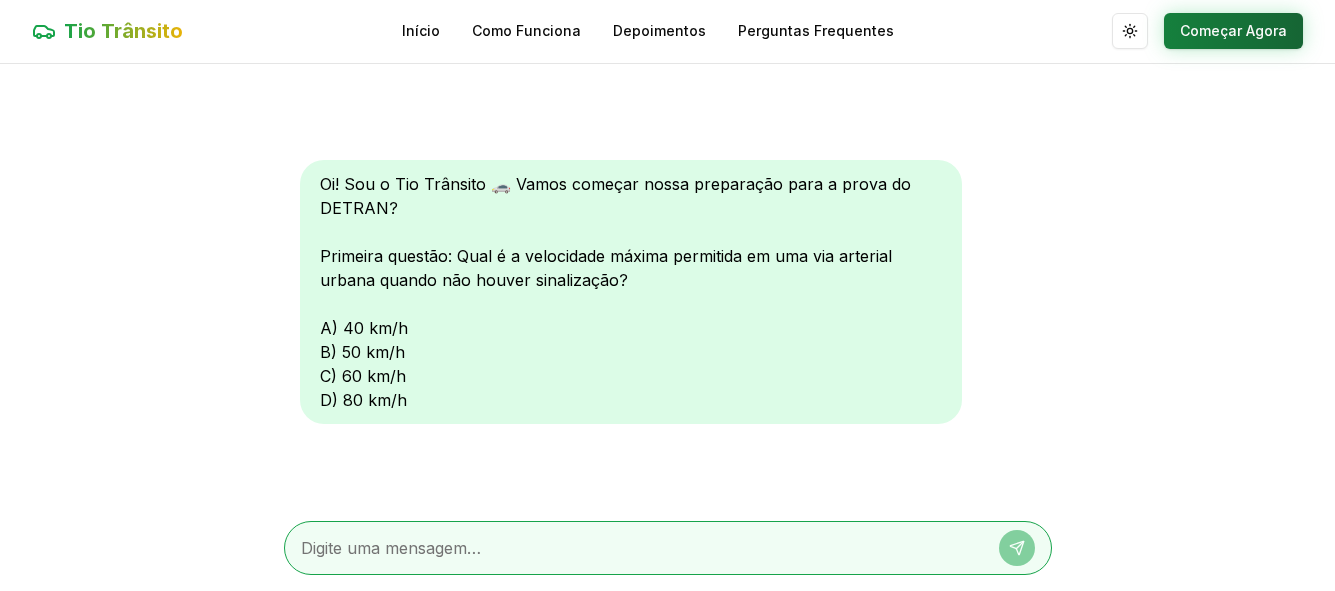 click on "Começar Agora" at bounding box center (1233, 31) 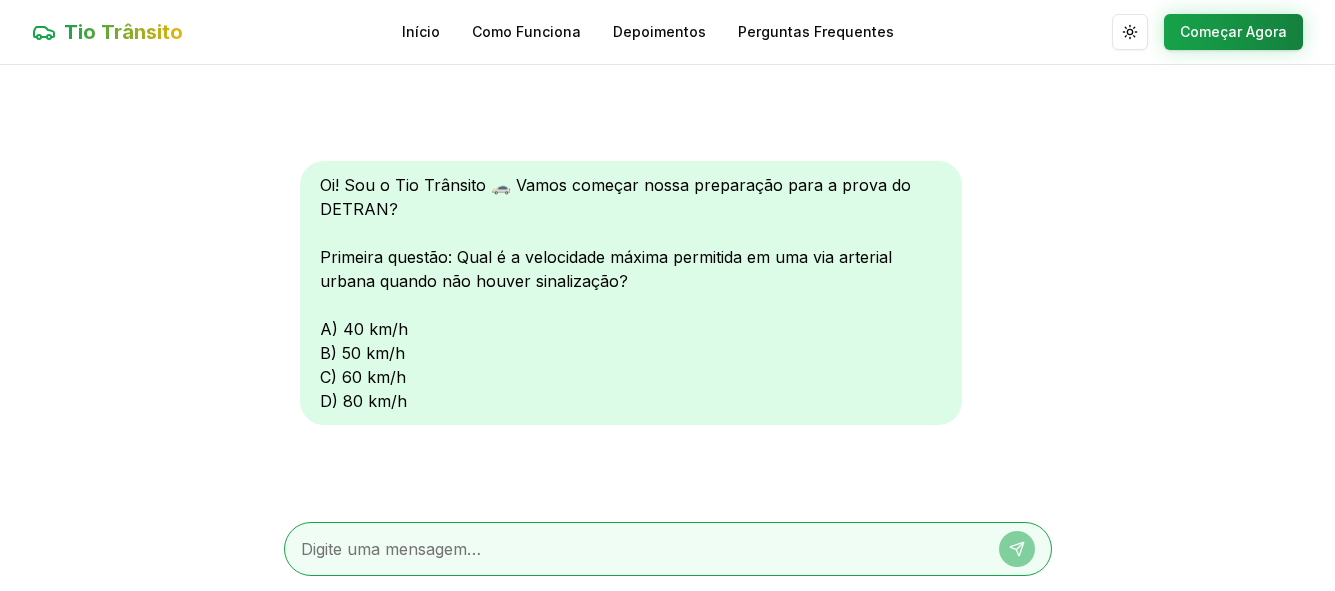 type 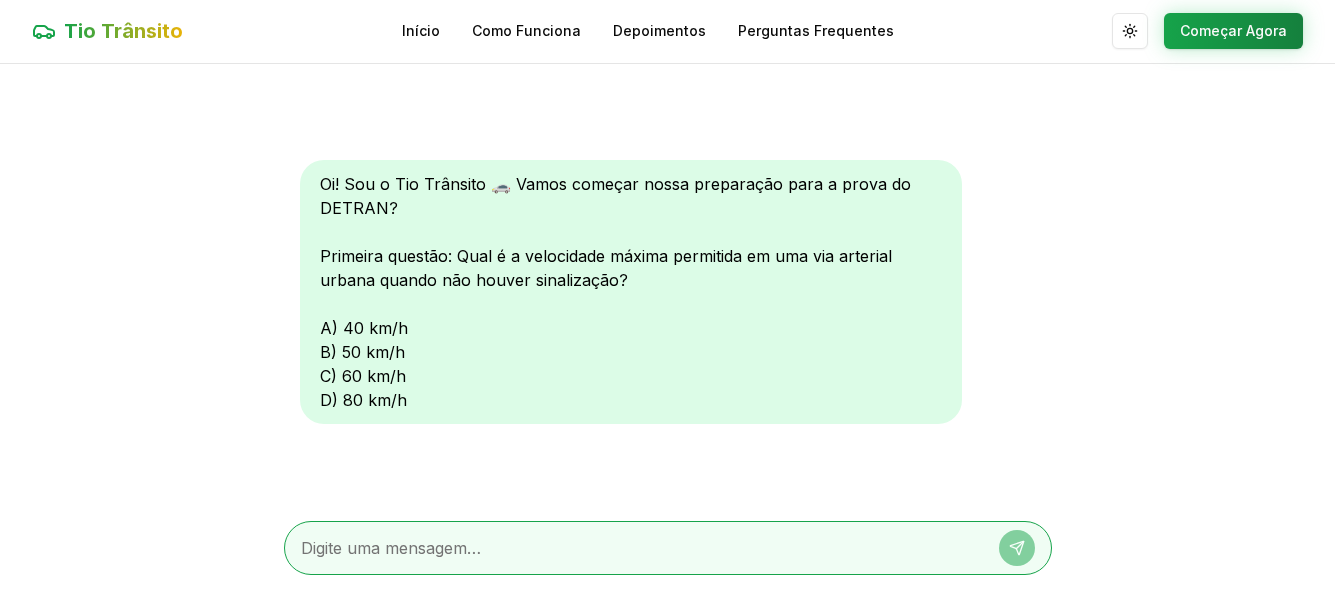 scroll, scrollTop: 0, scrollLeft: 0, axis: both 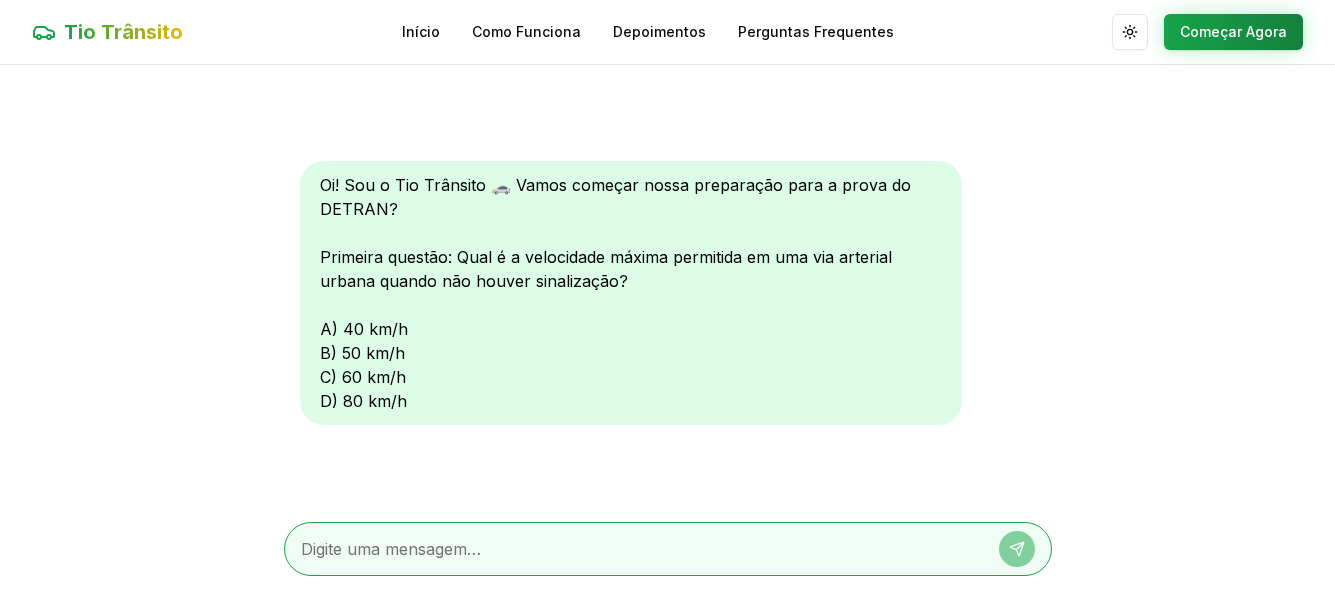 click on "Oi! Sou o Tio Trânsito 🚗 Vamos começar nossa preparação para a prova do DETRAN? Primeira questão: Qual é a velocidade máxima permitida em uma via arterial urbana quando não houver sinalização? A) 40 km/h B) 50 km/h C) 60 km/h D) 80 km/h" at bounding box center [631, 293] 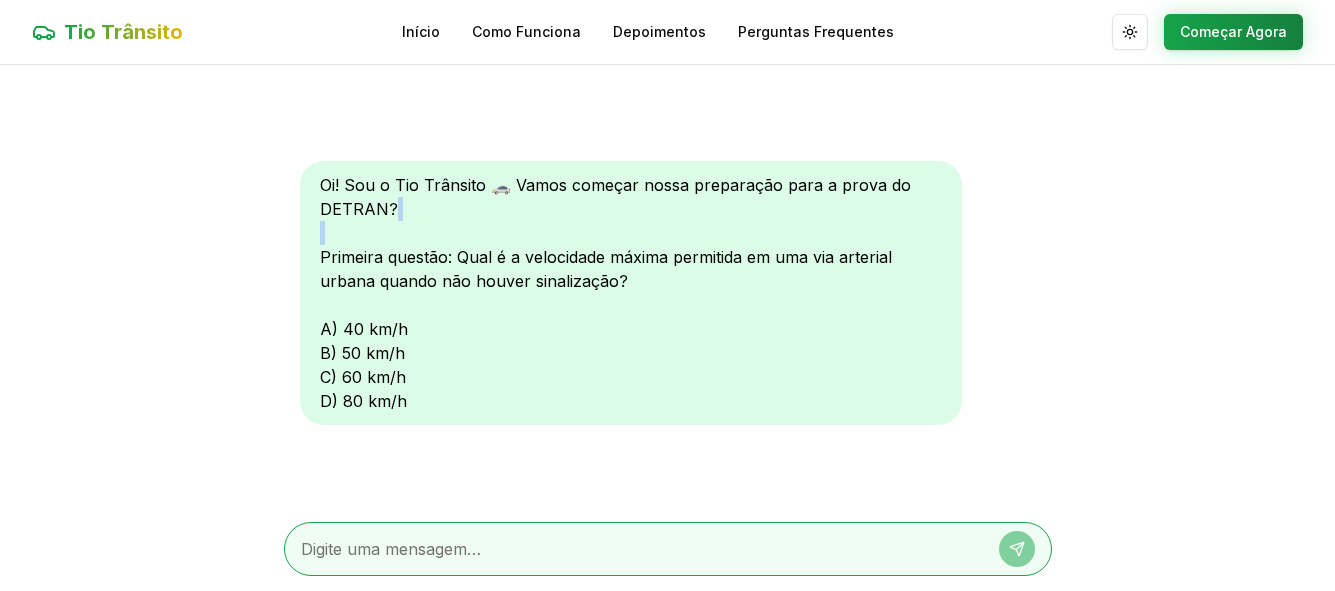 click on "Oi! Sou o Tio Trânsito 🚗 Vamos começar nossa preparação para a prova do DETRAN? Primeira questão: Qual é a velocidade máxima permitida em uma via arterial urbana quando não houver sinalização? A) 40 km/h B) 50 km/h C) 60 km/h D) 80 km/h" at bounding box center (631, 293) 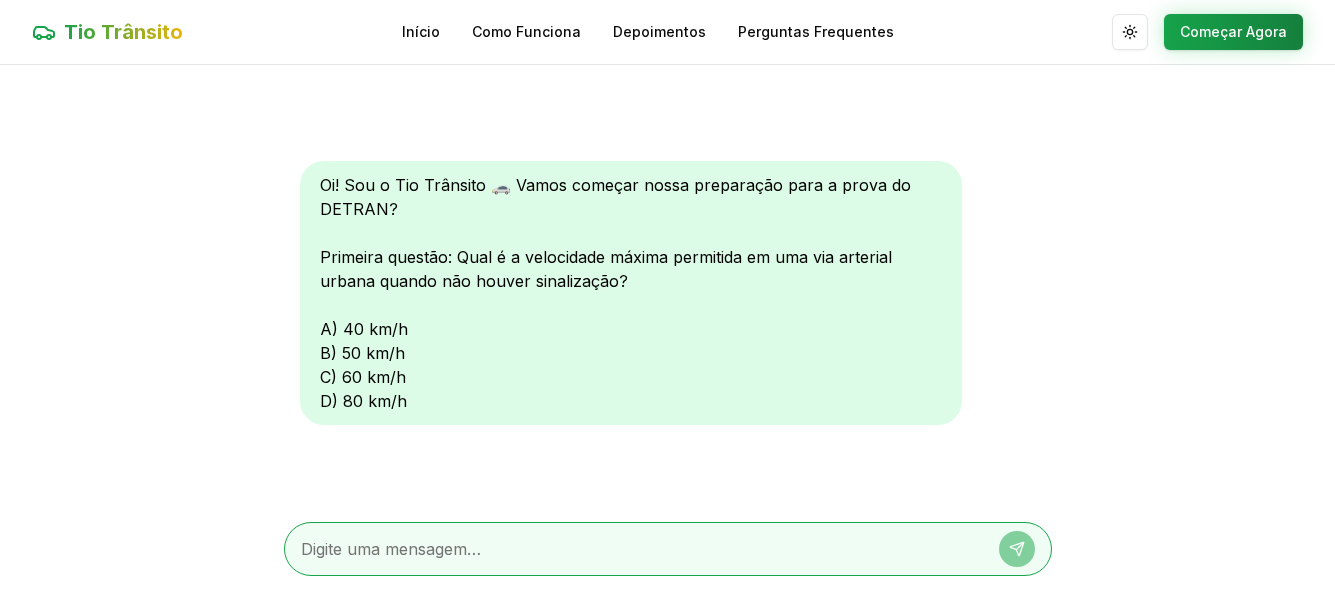click at bounding box center (640, 549) 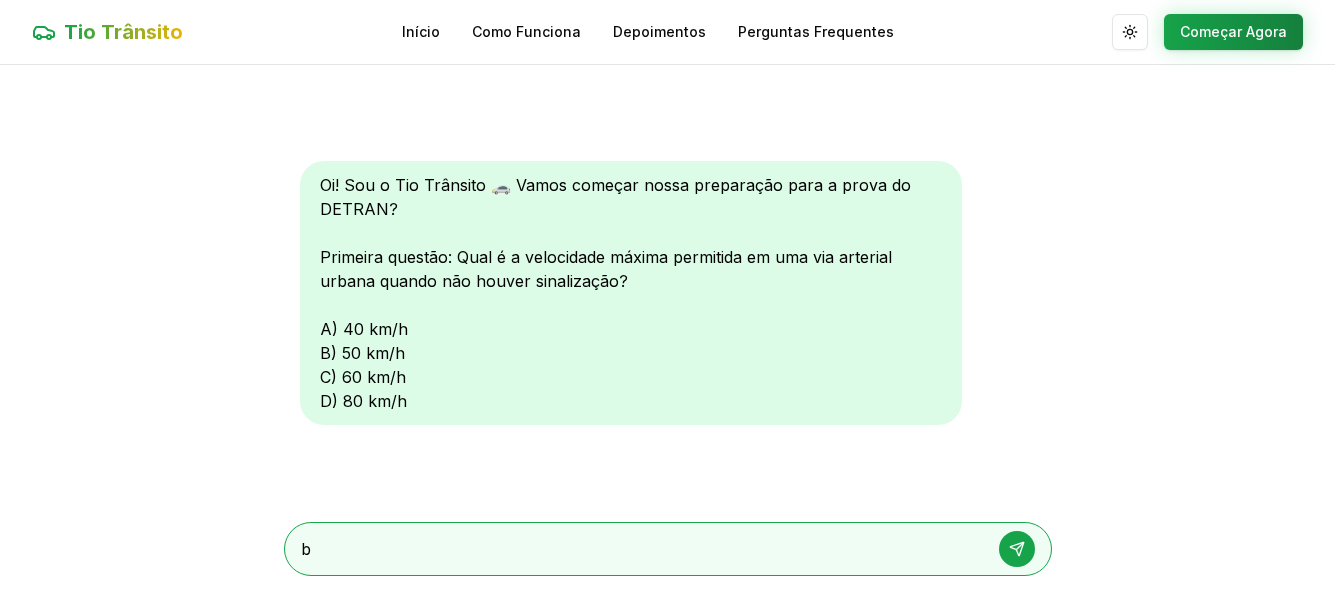 type on "b" 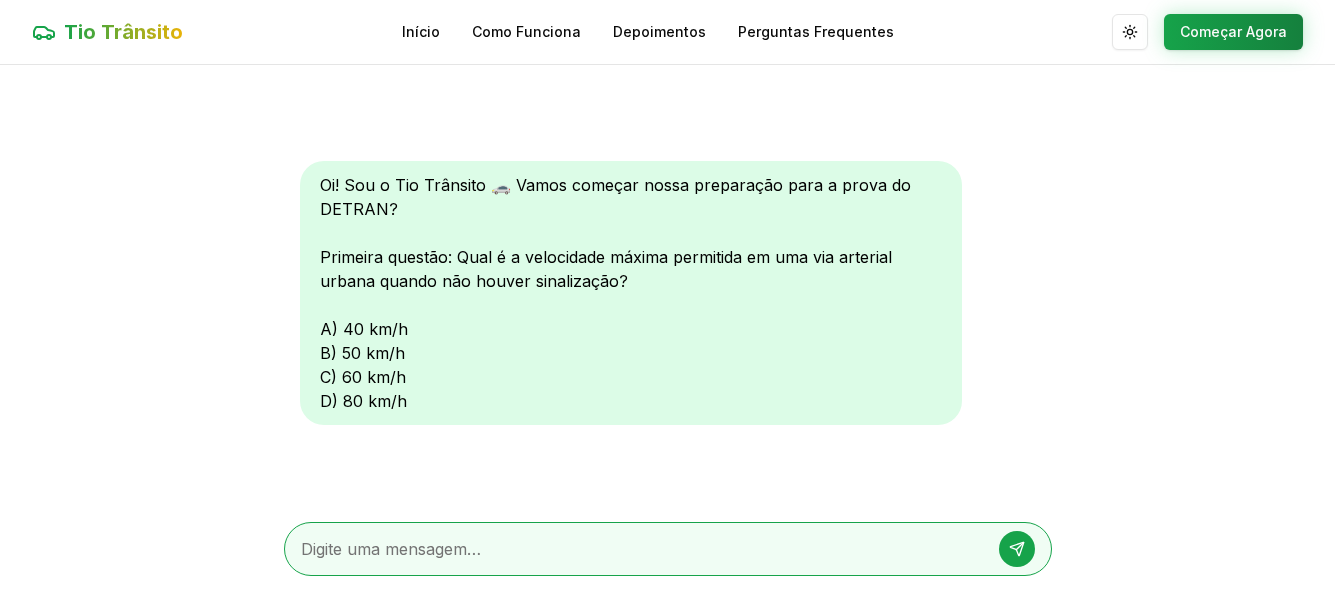 scroll, scrollTop: 135, scrollLeft: 0, axis: vertical 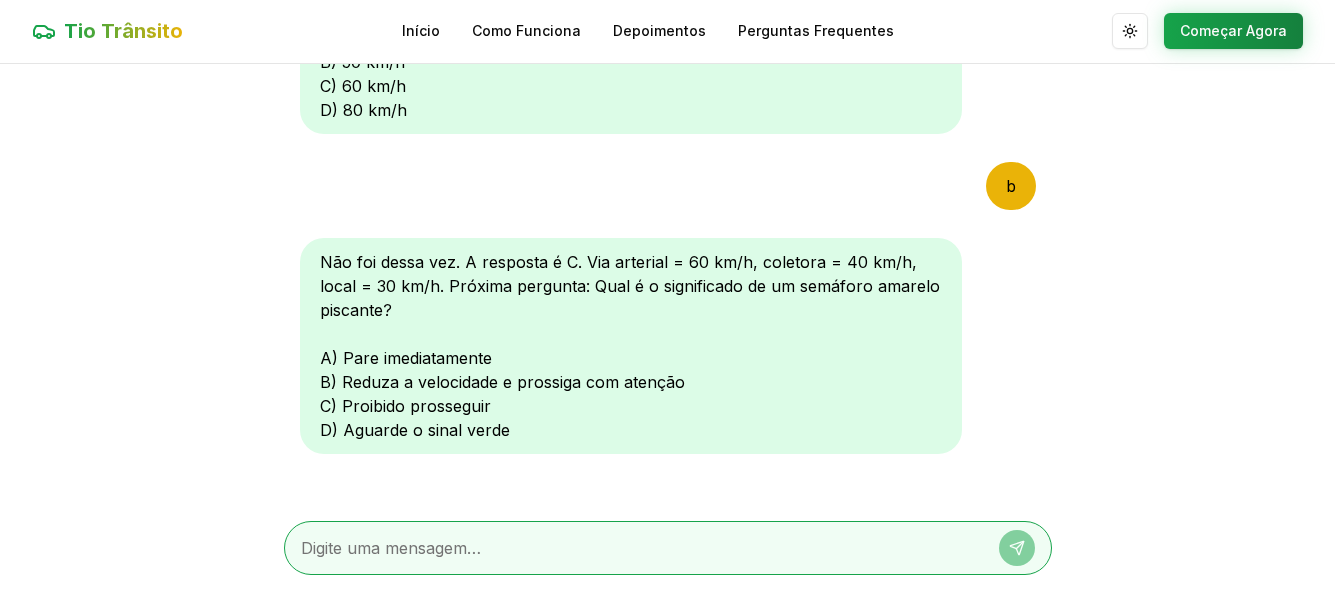 click on "Não foi dessa vez. A resposta é C. Via arterial = 60 km/h, coletora = 40 km/h, local = 30 km/h. Próxima pergunta: Qual é o significado de um semáforo amarelo piscante? A) Pare imediatamente B) Reduza a velocidade e prossiga com atenção C) Proibido prosseguir D) Aguarde o sinal verde" at bounding box center (631, 346) 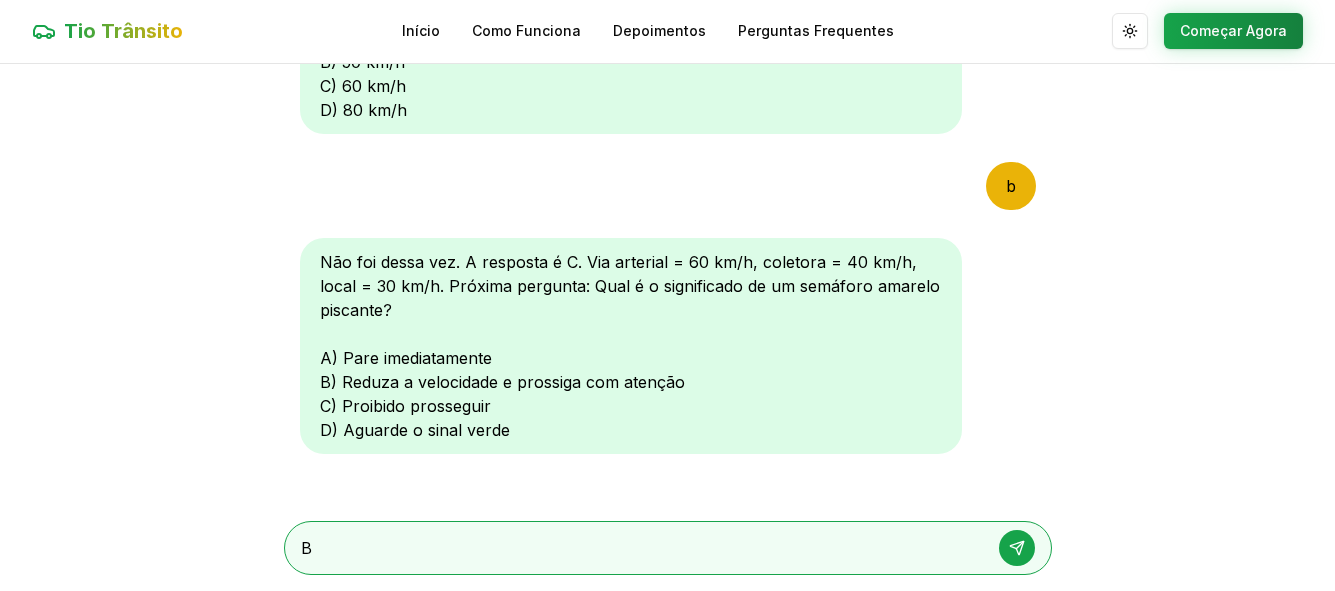 type on "B" 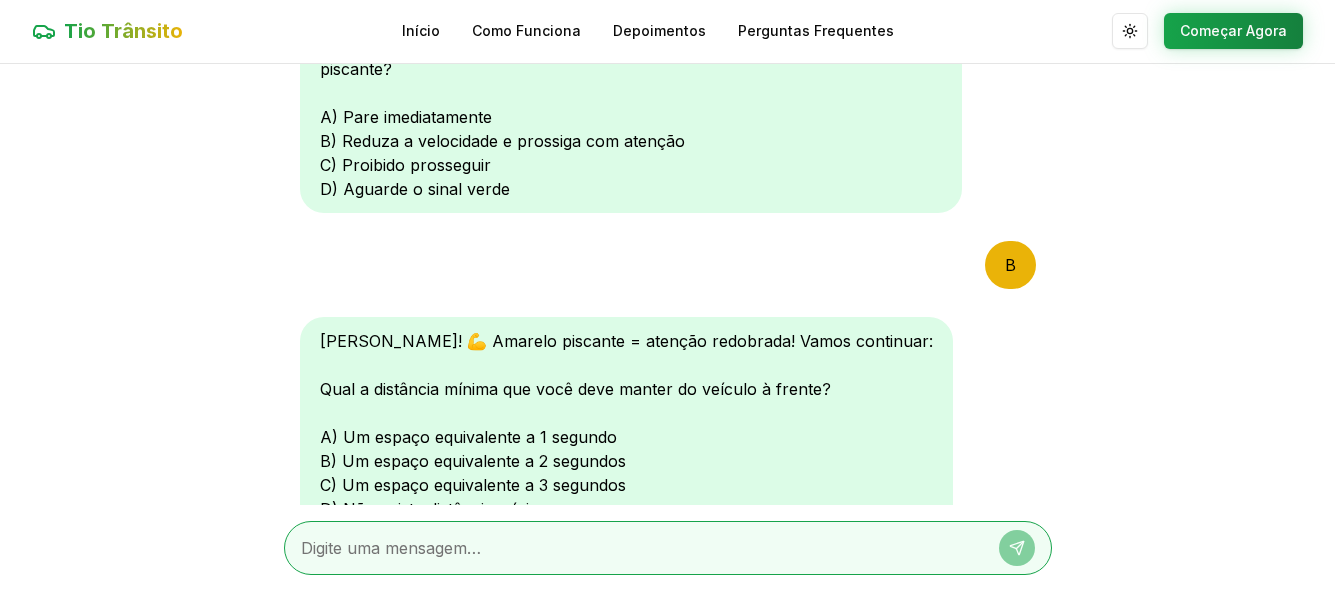 scroll, scrollTop: 731, scrollLeft: 0, axis: vertical 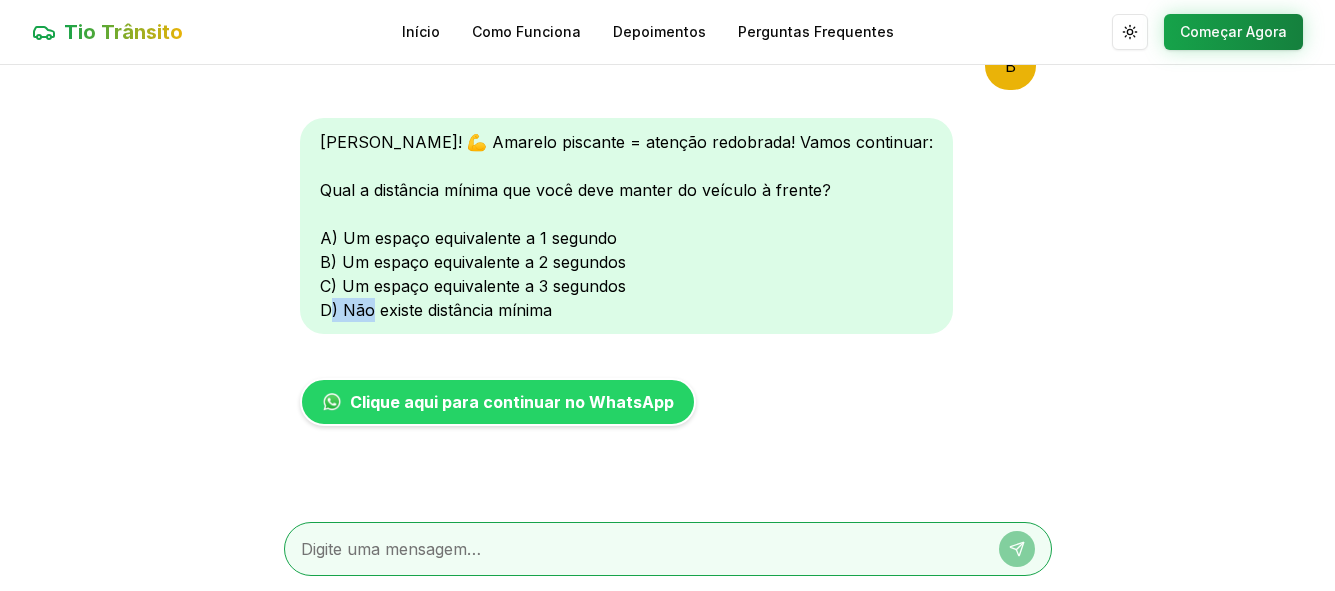 drag, startPoint x: 333, startPoint y: 309, endPoint x: 371, endPoint y: 305, distance: 38.209946 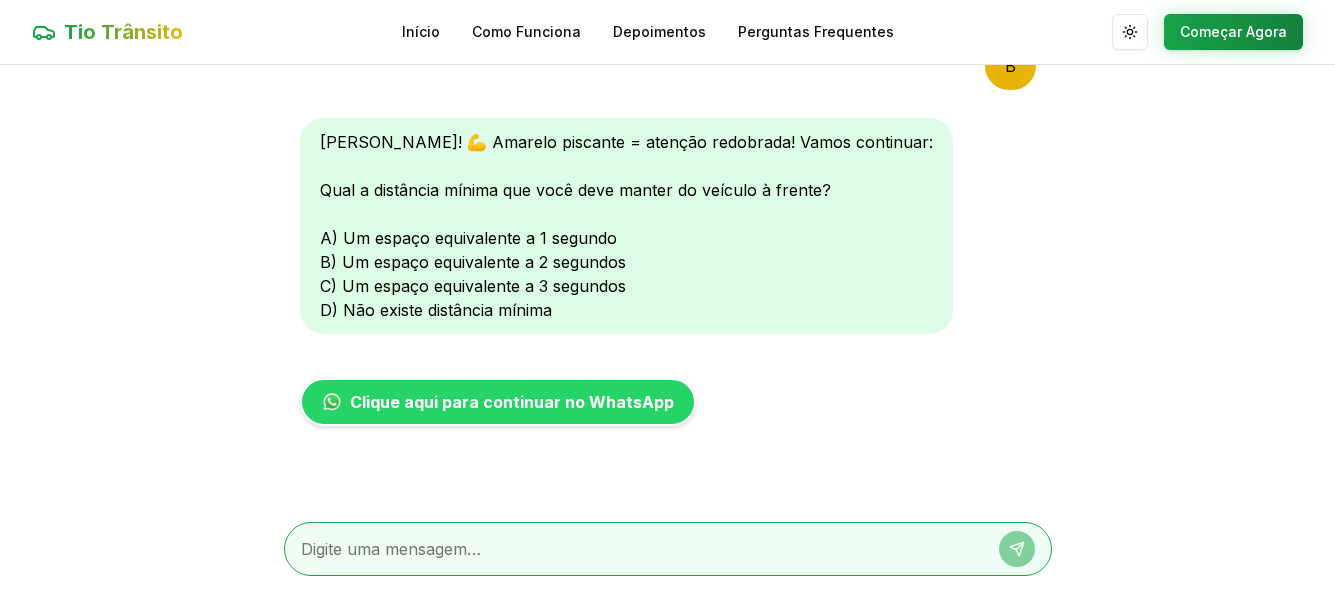 click at bounding box center [640, 549] 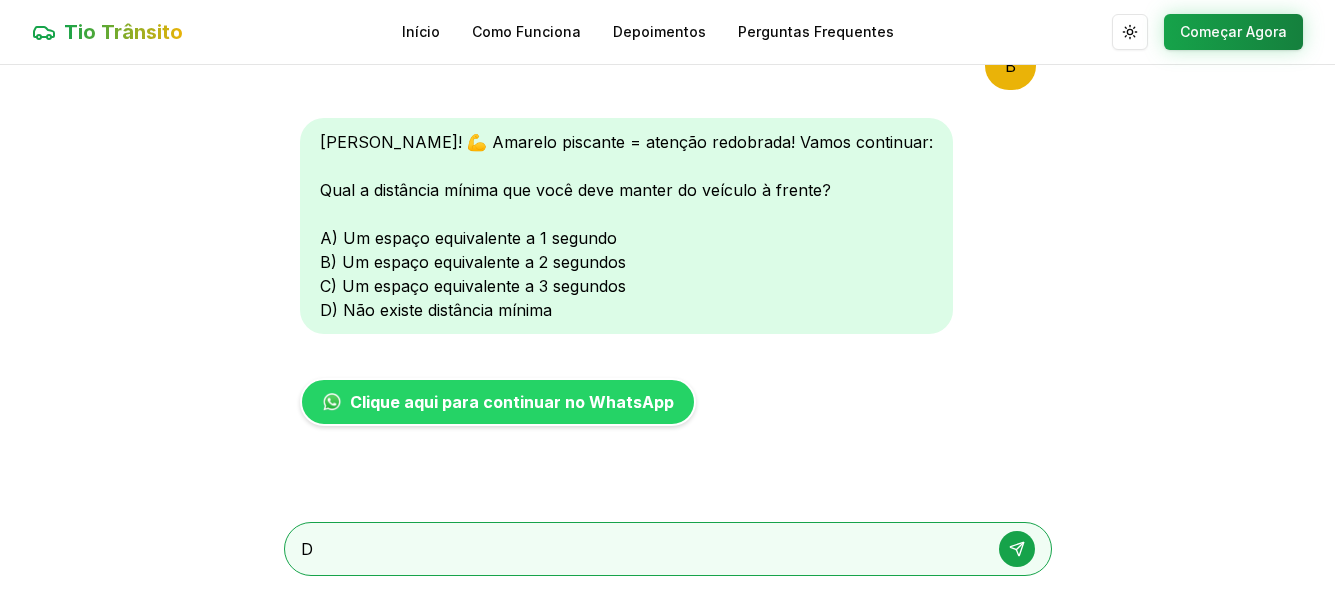 type on "D" 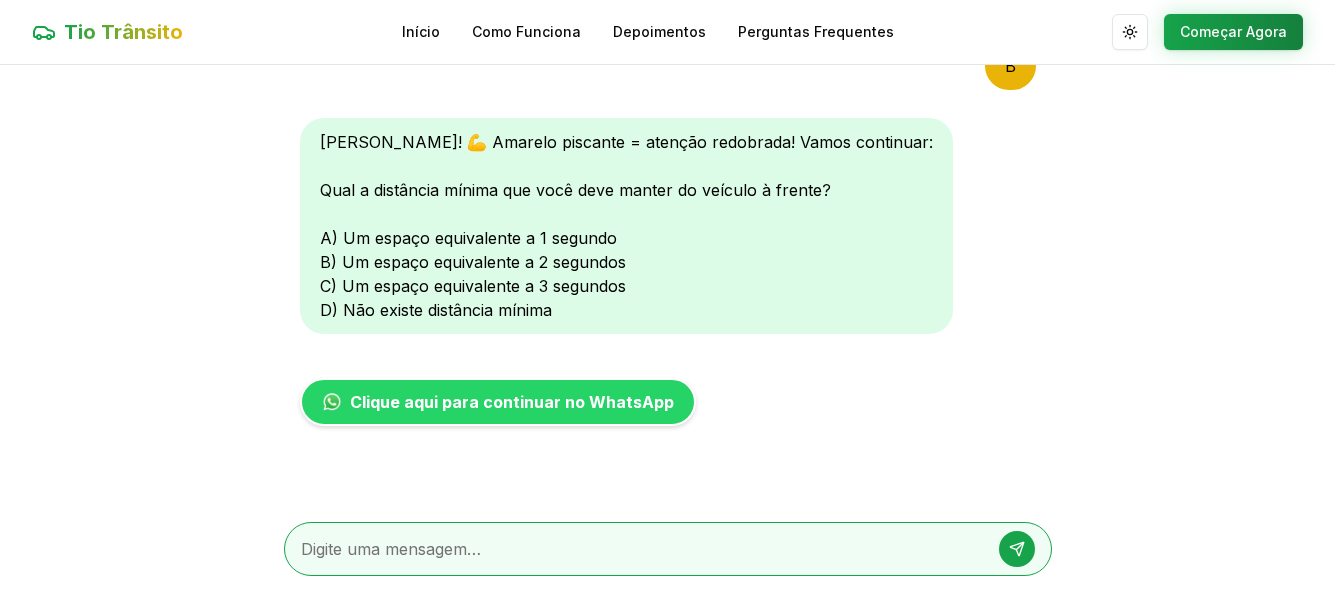 scroll, scrollTop: 879, scrollLeft: 0, axis: vertical 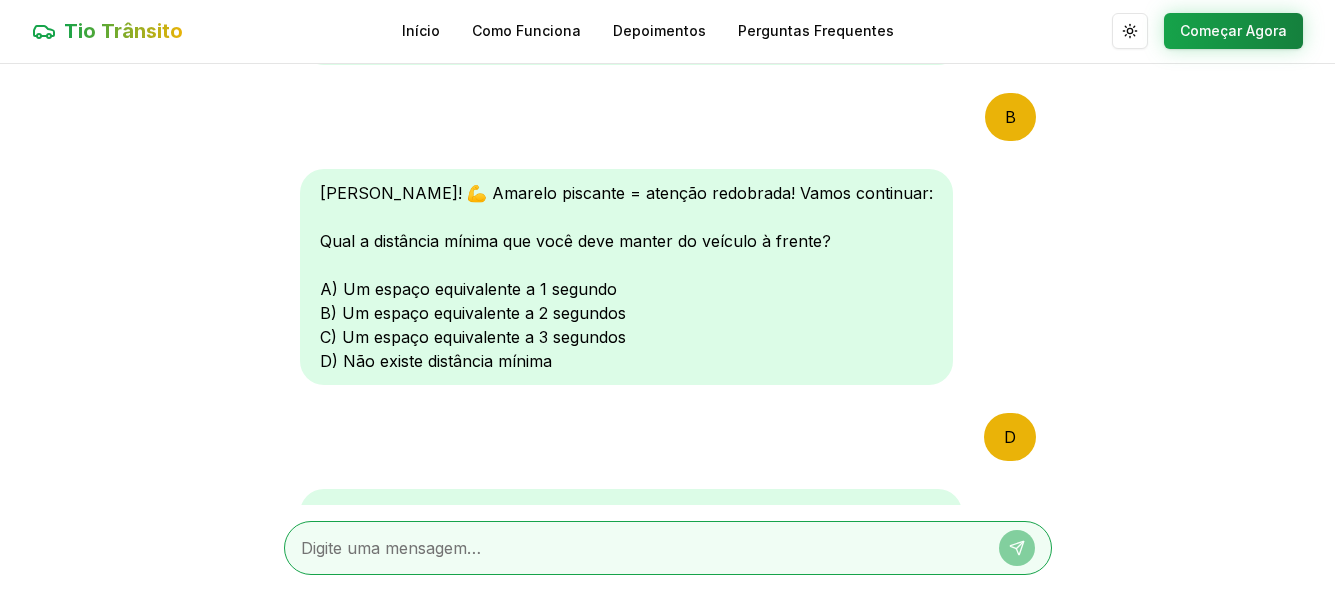 drag, startPoint x: 1052, startPoint y: 381, endPoint x: 1045, endPoint y: 361, distance: 21.189621 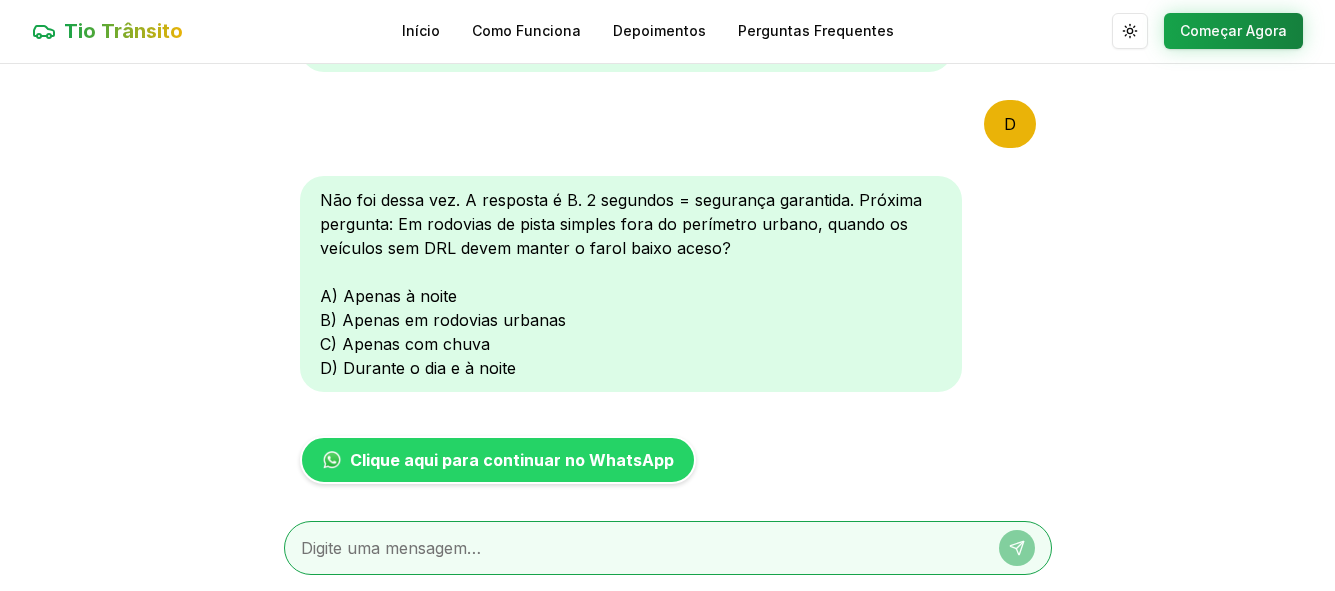 scroll, scrollTop: 1051, scrollLeft: 0, axis: vertical 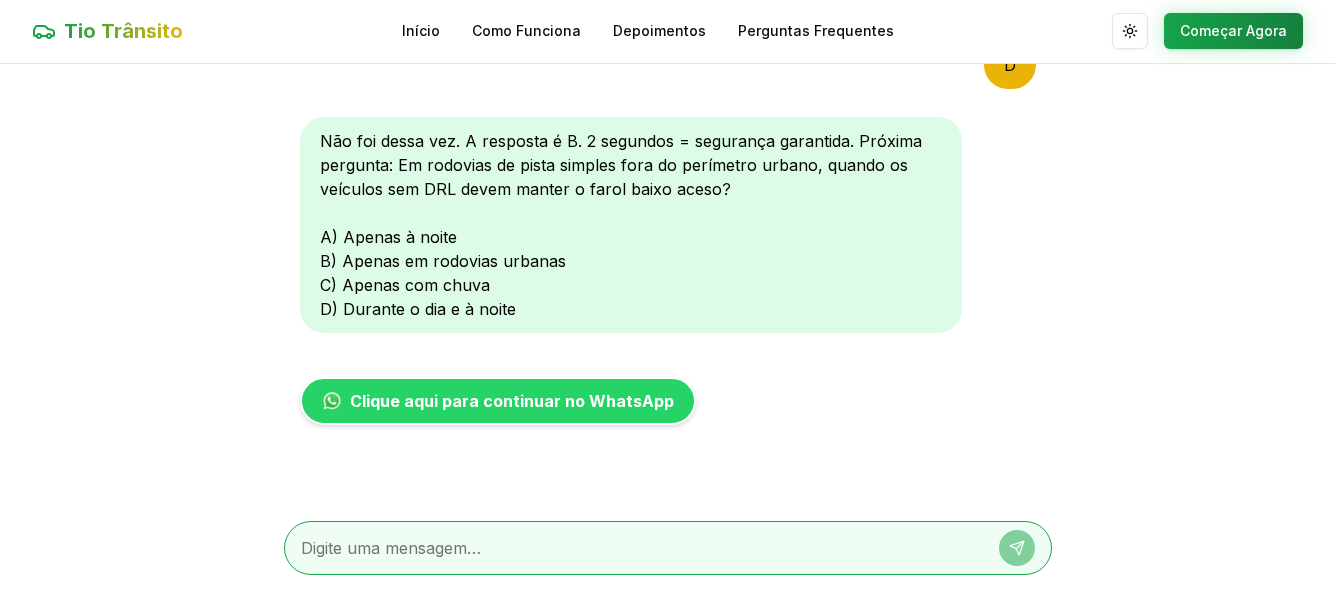 click at bounding box center (640, 548) 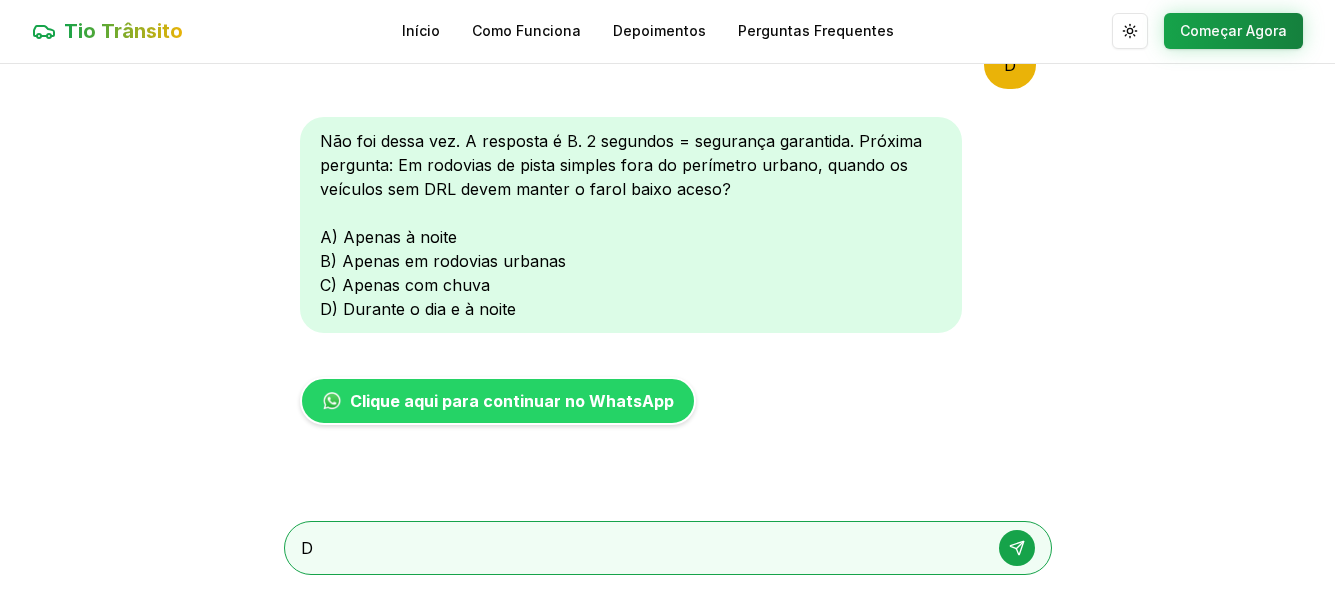 type on "D" 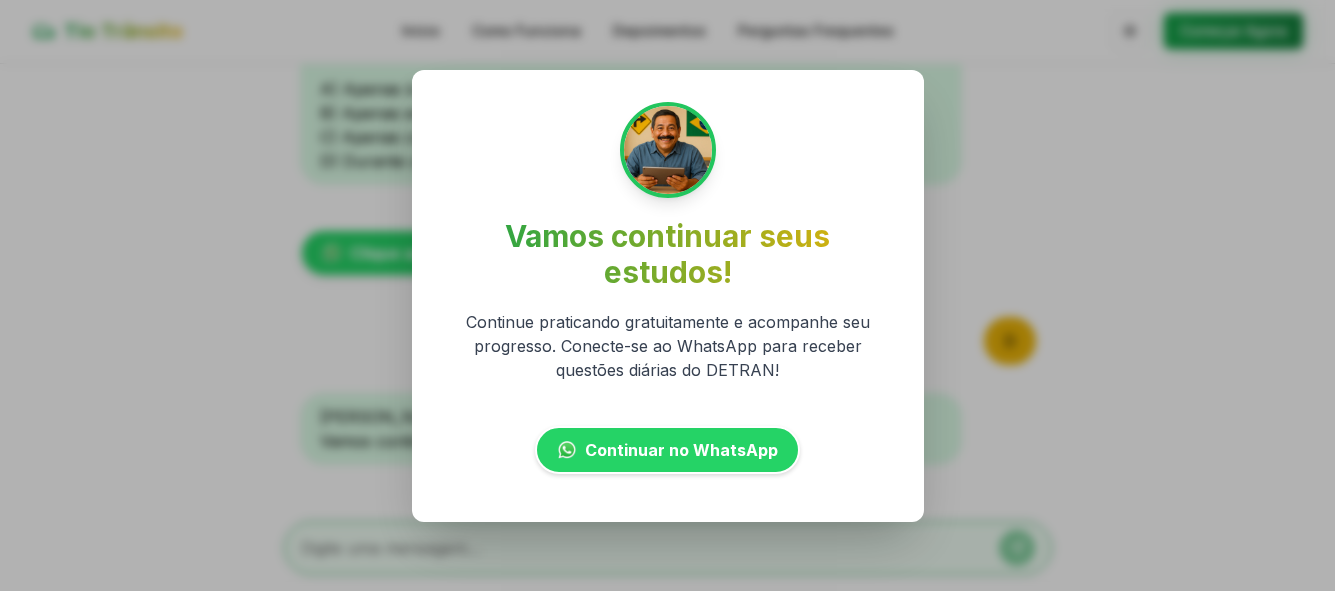 scroll, scrollTop: 1275, scrollLeft: 0, axis: vertical 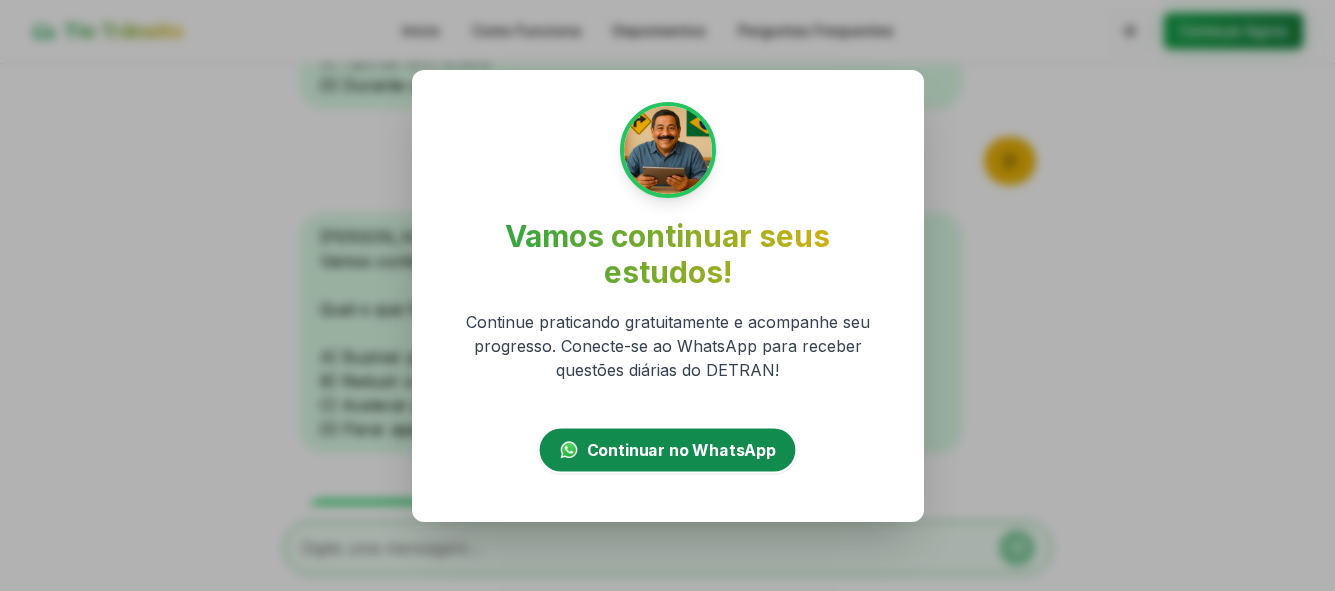 click on "Continuar no WhatsApp" at bounding box center (681, 450) 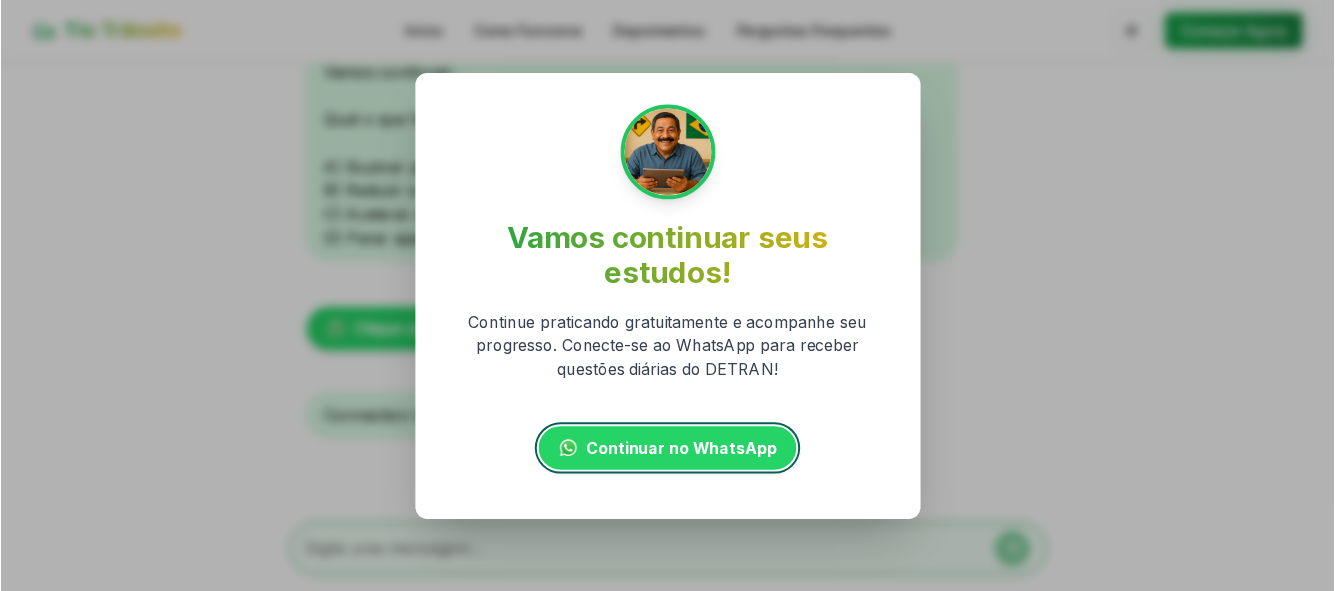 scroll, scrollTop: 1463, scrollLeft: 0, axis: vertical 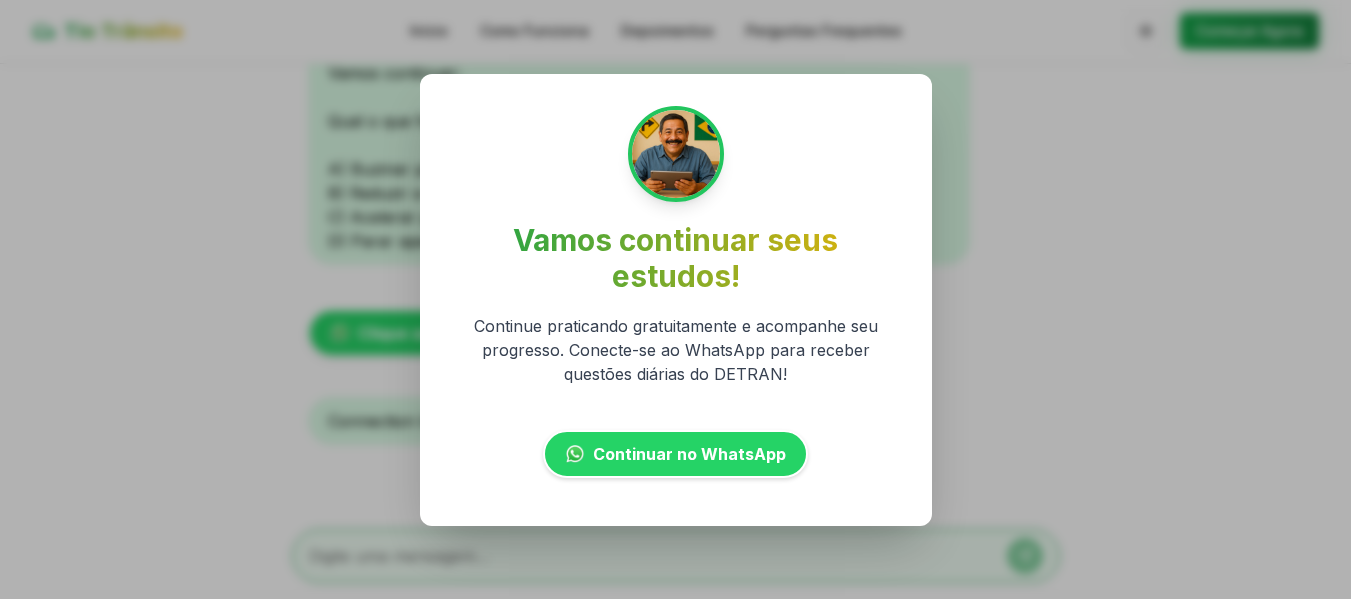 click on "Continue praticando gratuitamente e acompanhe seu progresso. Conecte-se ao WhatsApp para receber questões diárias do DETRAN!" at bounding box center [676, 350] 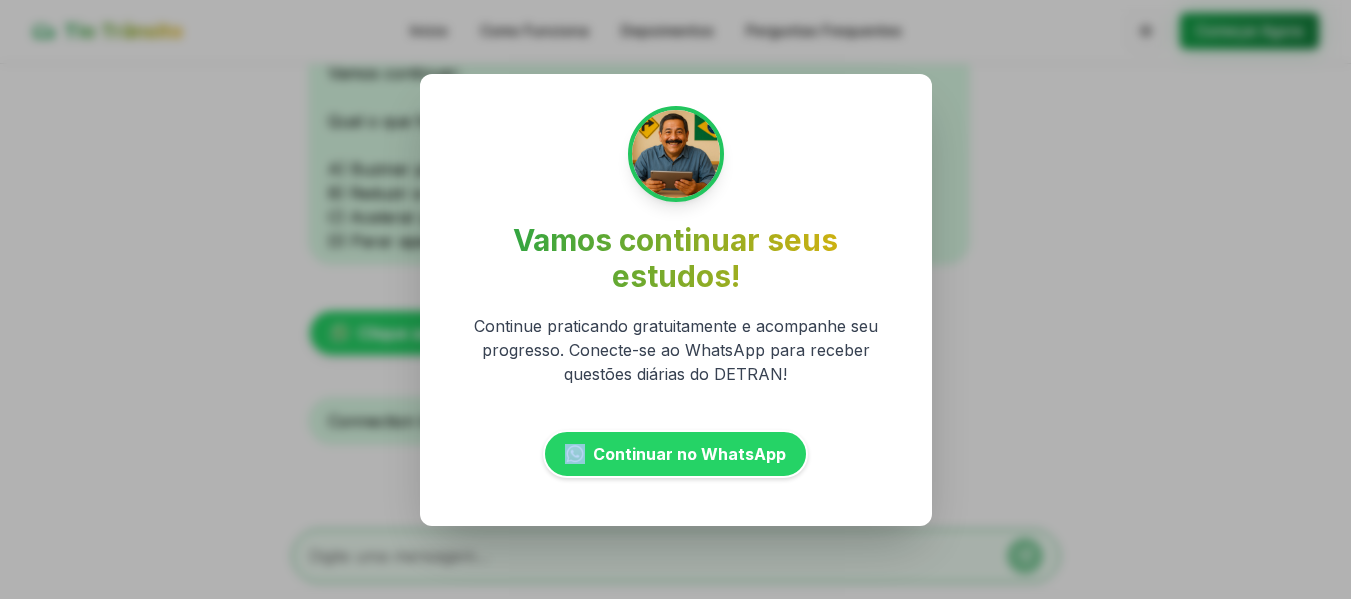 click on "Continue praticando gratuitamente e acompanhe seu progresso. Conecte-se ao WhatsApp para receber questões diárias do DETRAN!" at bounding box center [676, 350] 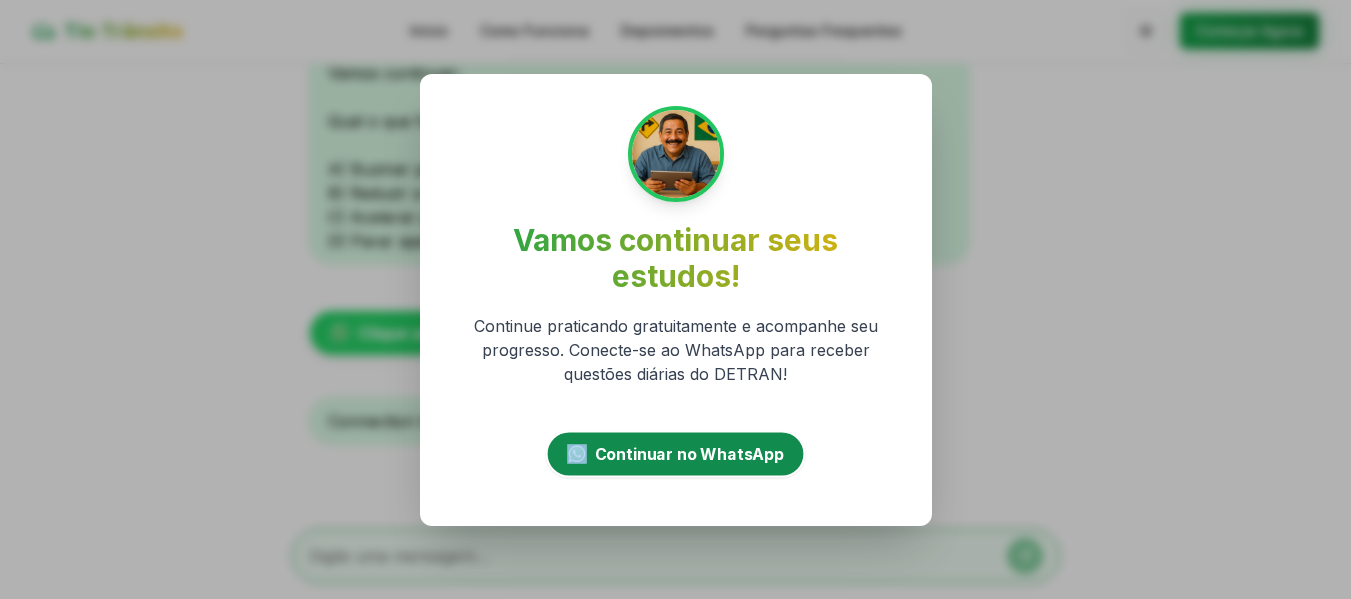 click on "Continuar no WhatsApp" at bounding box center (689, 454) 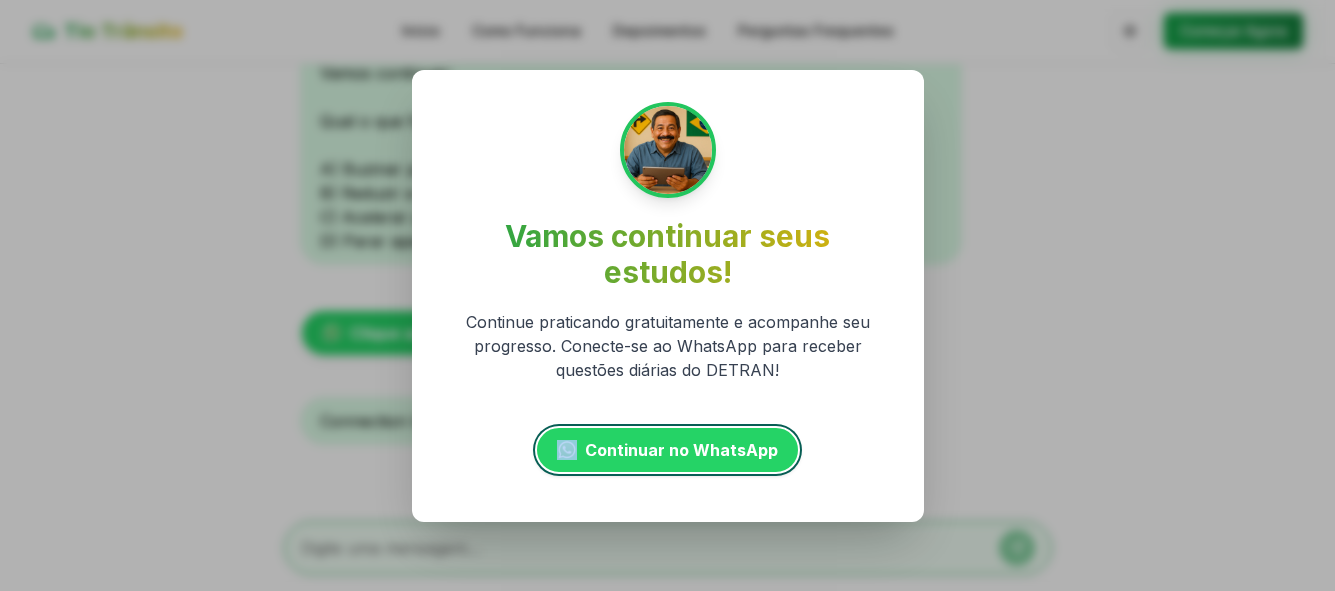 scroll, scrollTop: 1471, scrollLeft: 0, axis: vertical 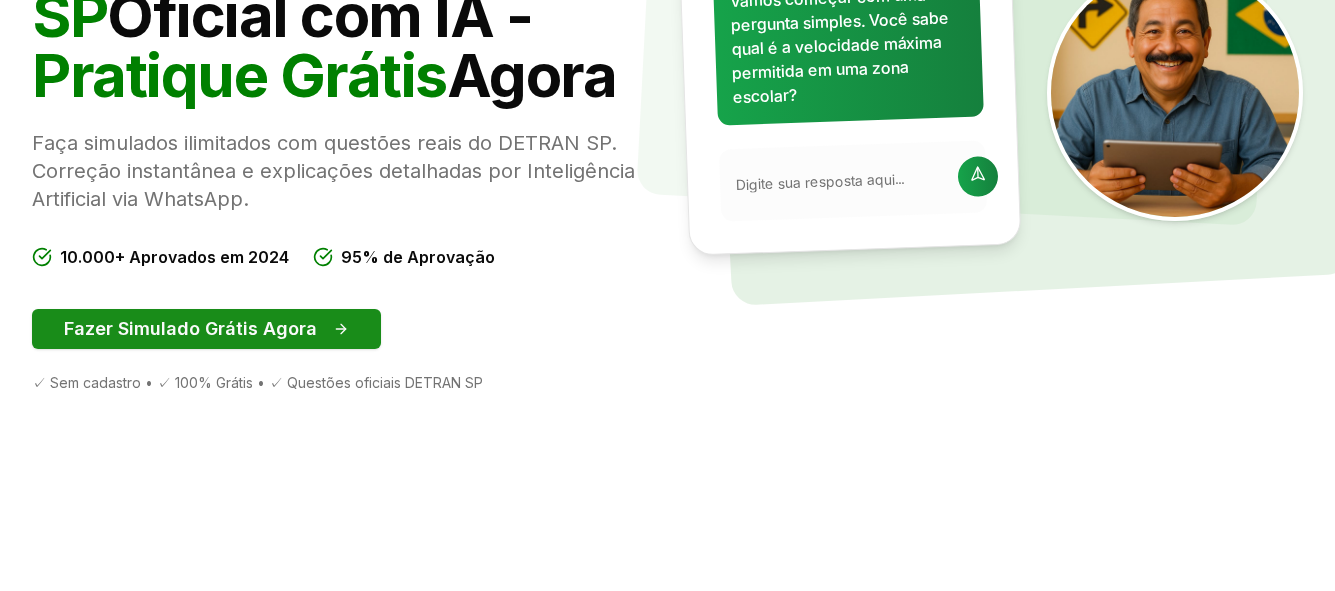 click on "Fazer Simulado Grátis Agora" at bounding box center (206, 329) 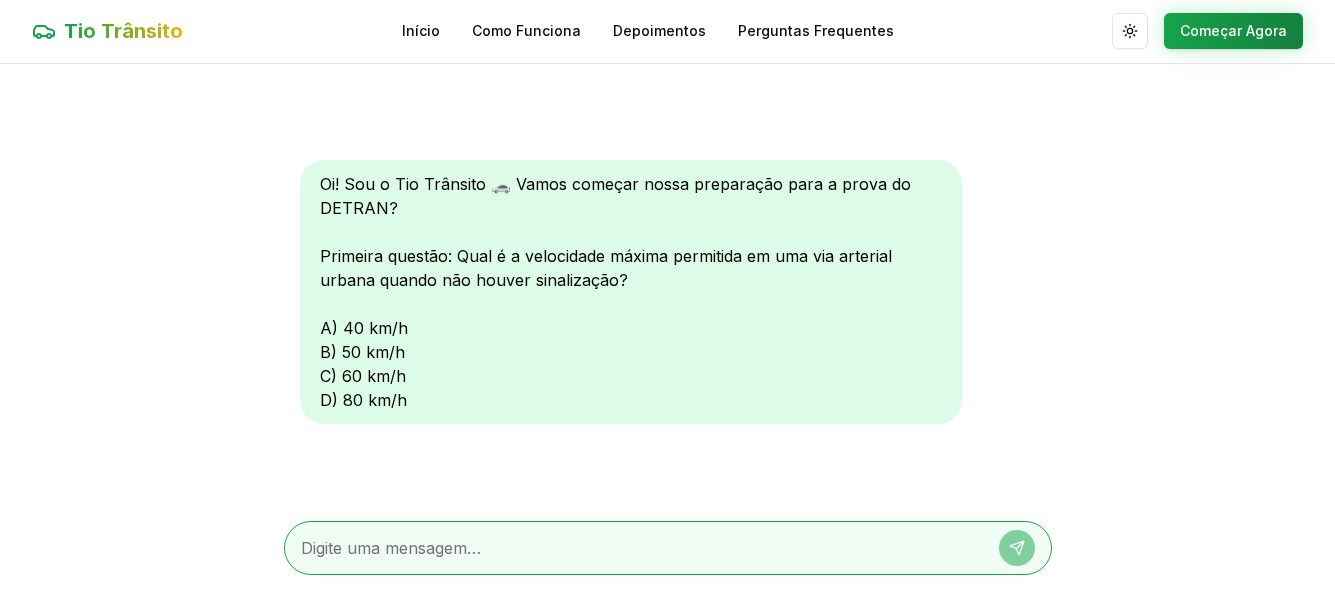 click at bounding box center [640, 548] 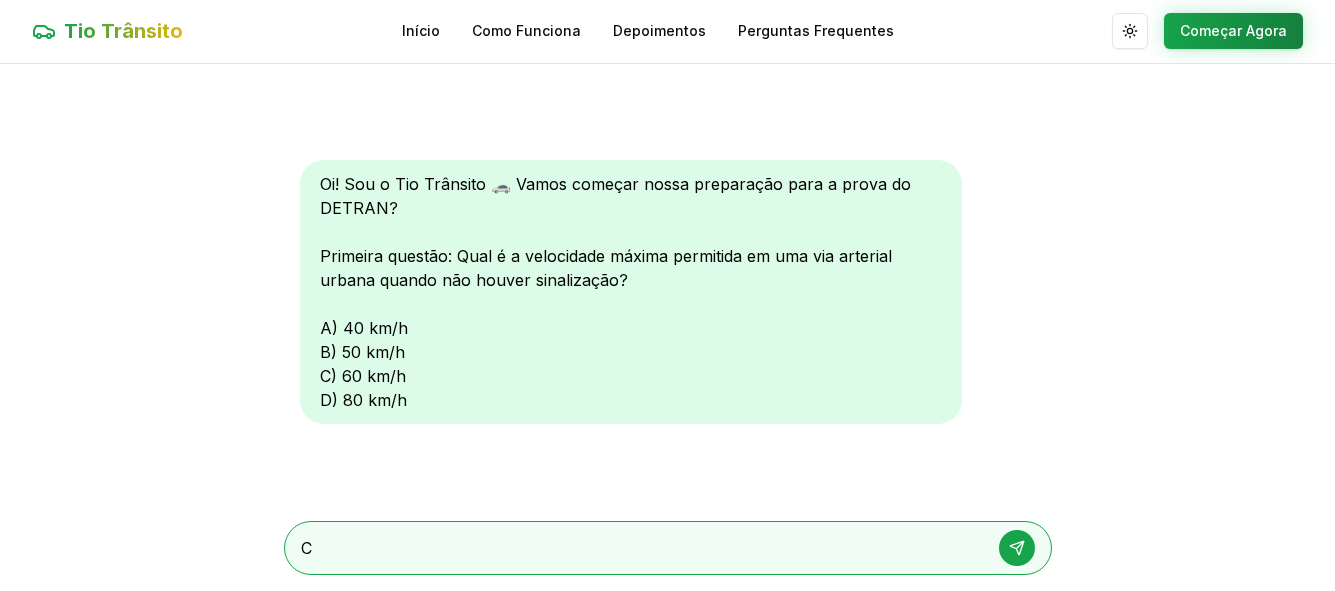 type on "C" 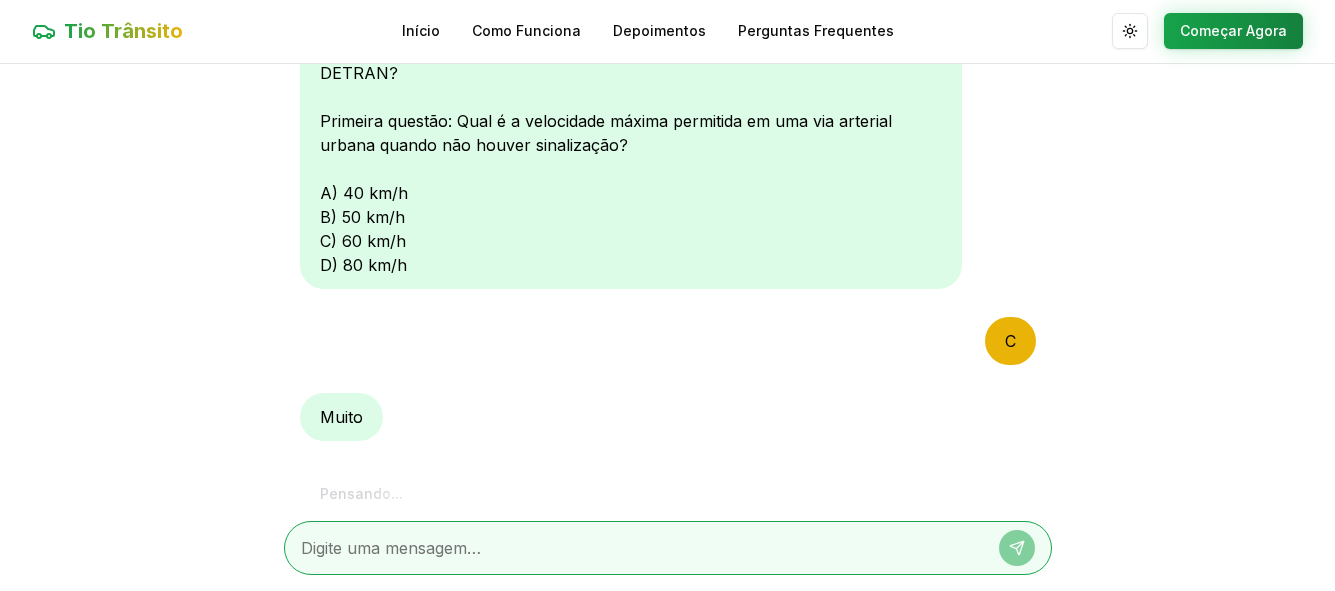 scroll, scrollTop: 211, scrollLeft: 0, axis: vertical 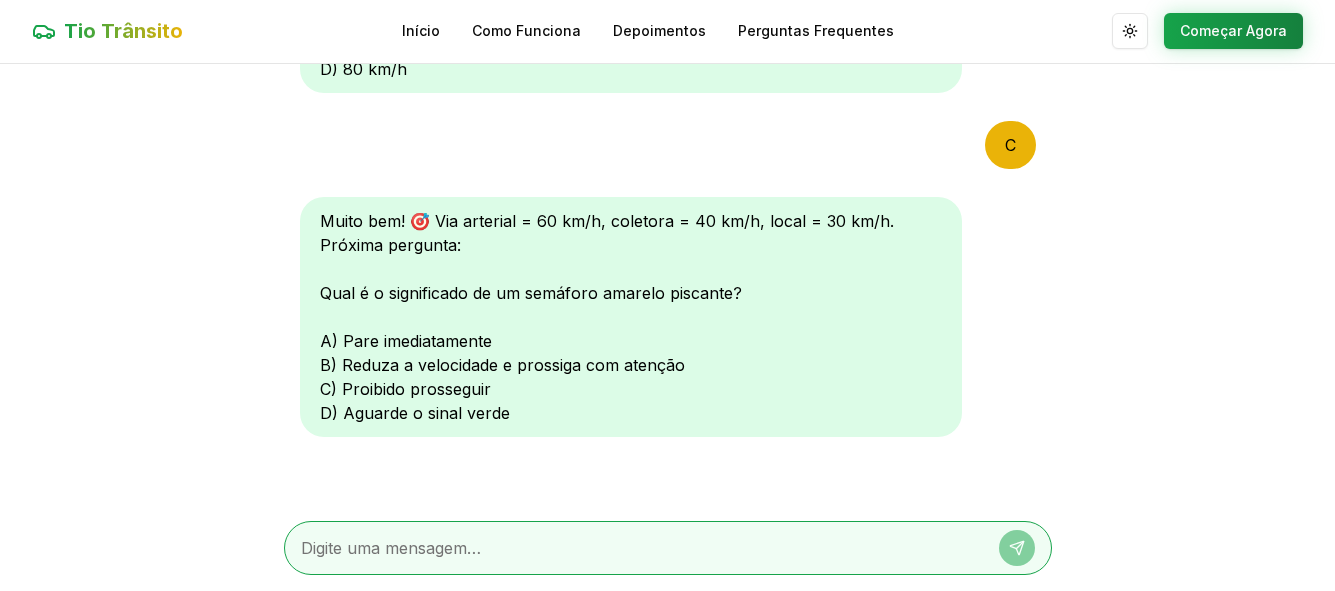 click at bounding box center (640, 548) 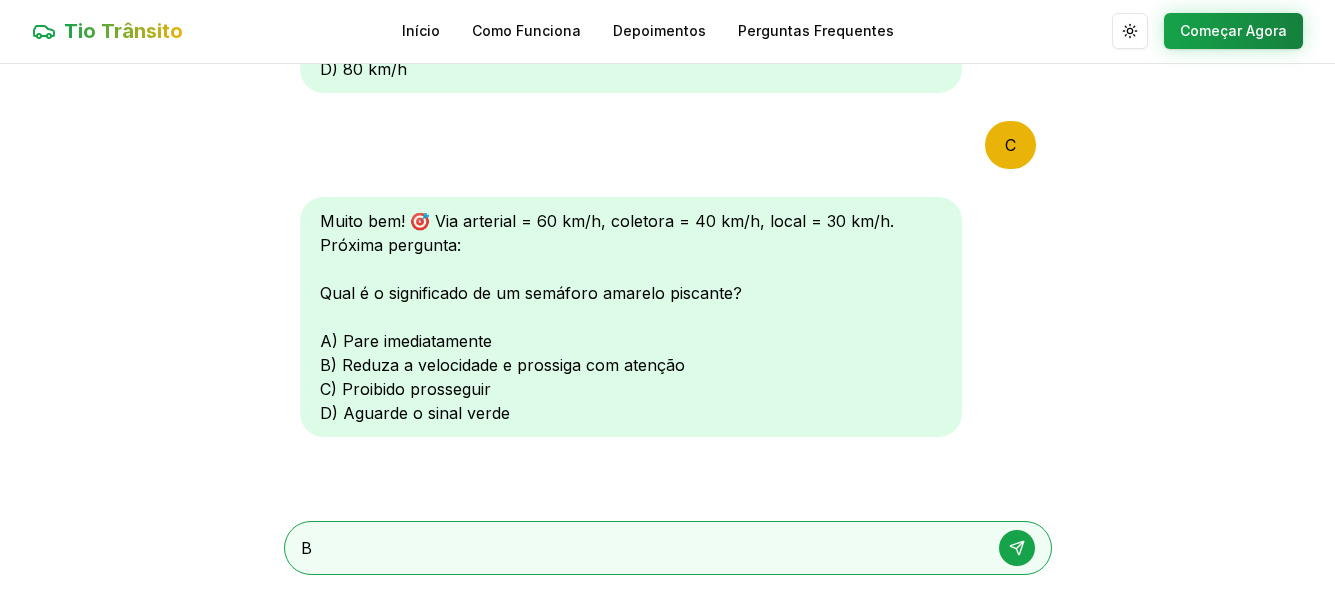 type on "B" 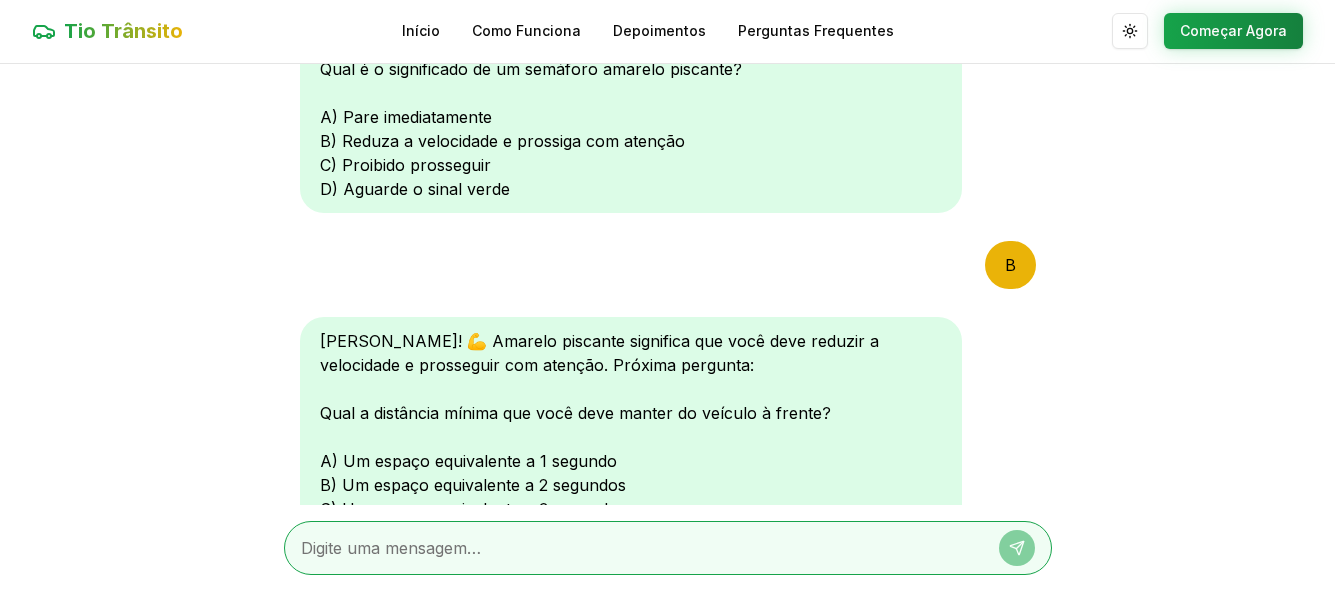 scroll, scrollTop: 779, scrollLeft: 0, axis: vertical 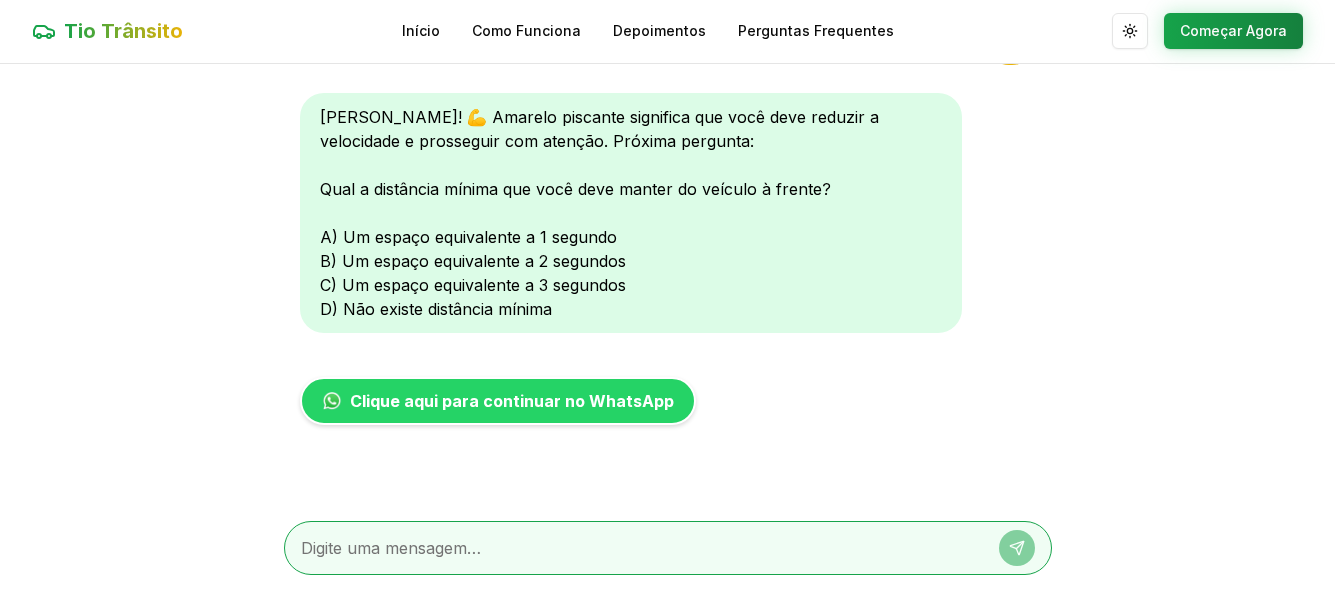 click at bounding box center [640, 548] 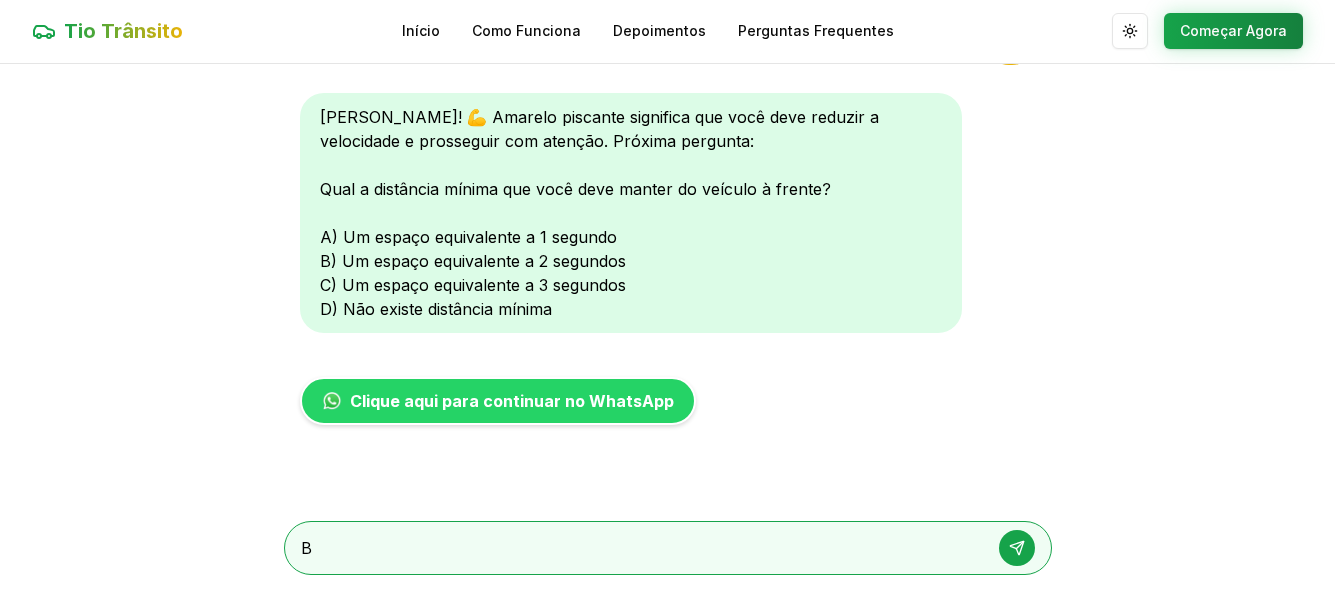 type on "B" 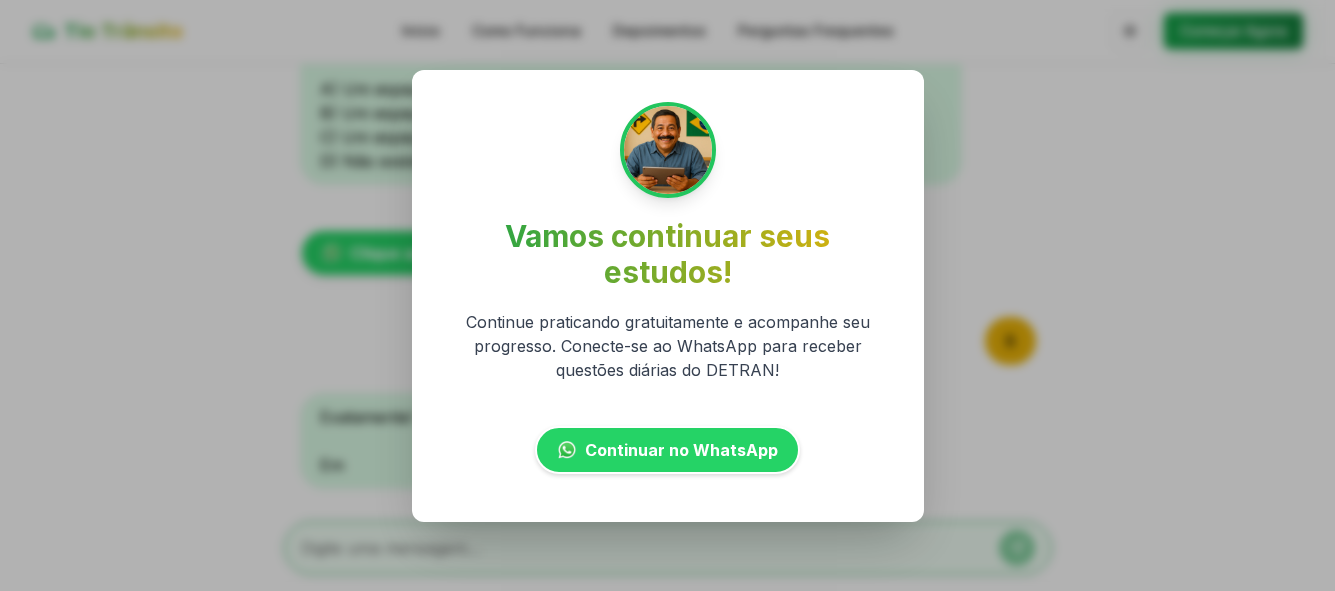 scroll, scrollTop: 1003, scrollLeft: 0, axis: vertical 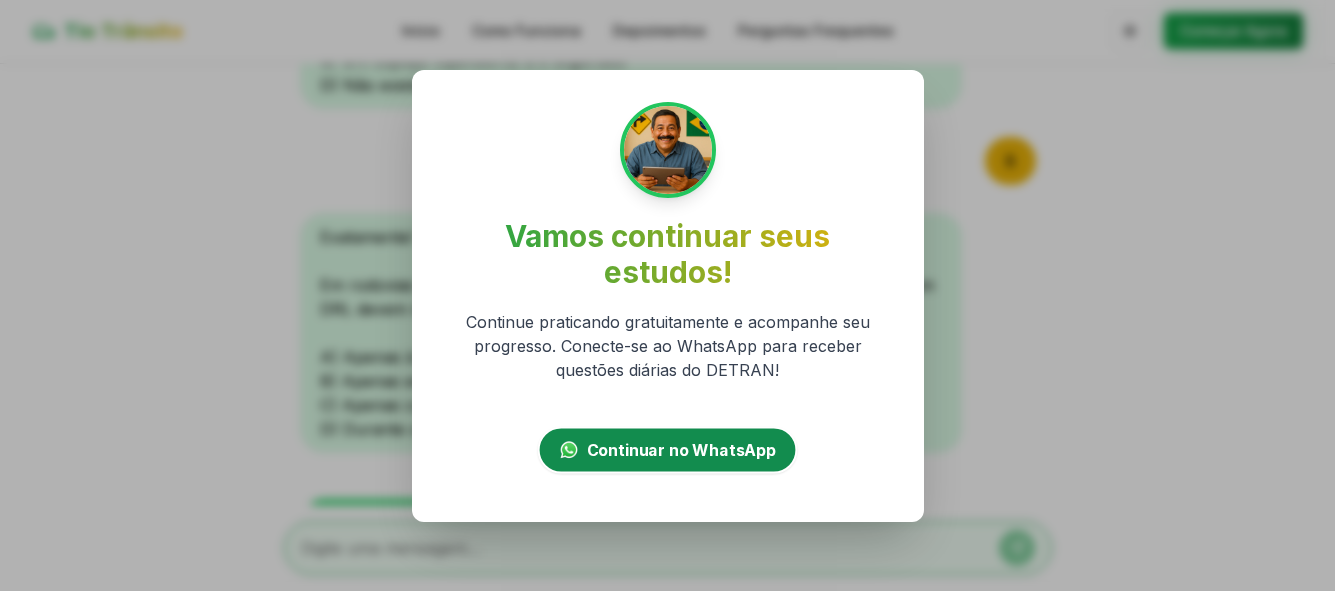 click on "Continuar no WhatsApp" at bounding box center [681, 450] 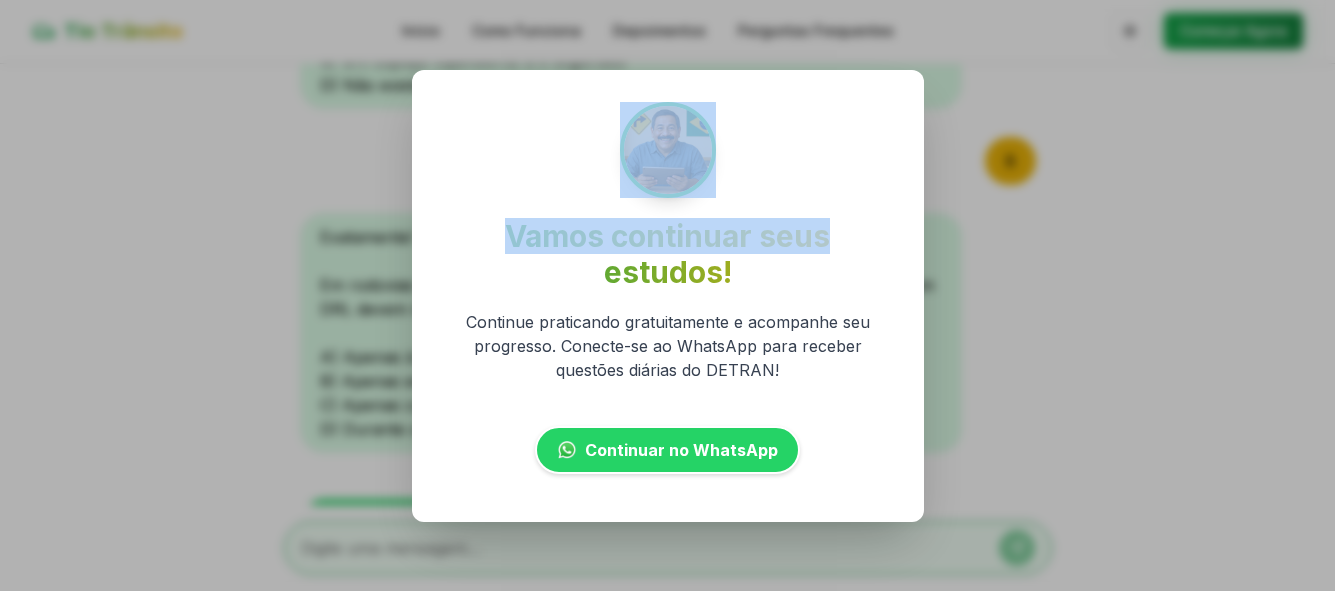 drag, startPoint x: 921, startPoint y: 186, endPoint x: 1096, endPoint y: 229, distance: 180.20544 